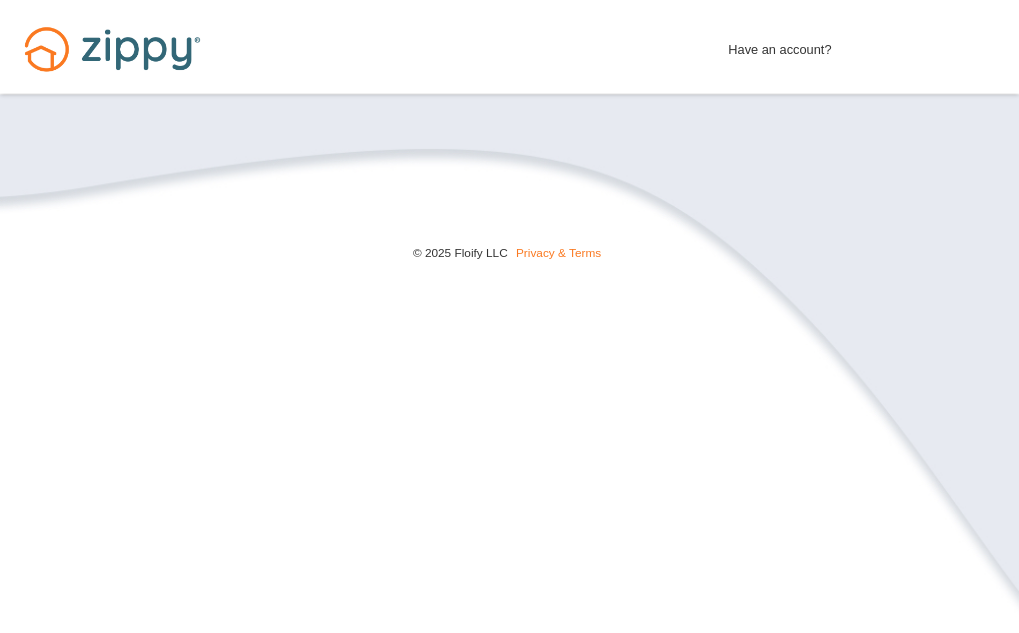 scroll, scrollTop: 0, scrollLeft: 0, axis: both 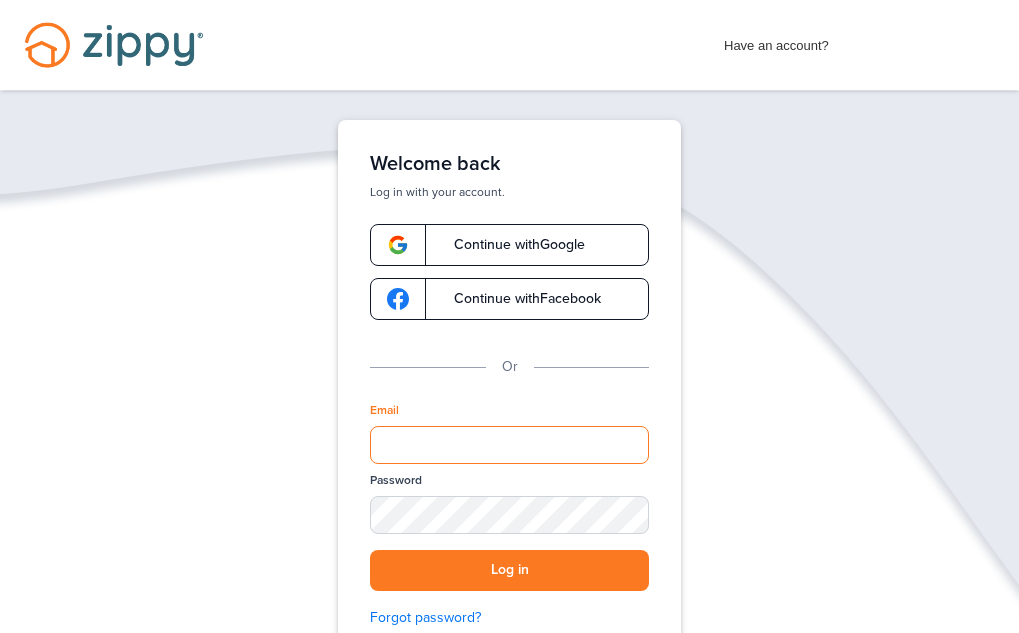 click on "Email" at bounding box center (509, 445) 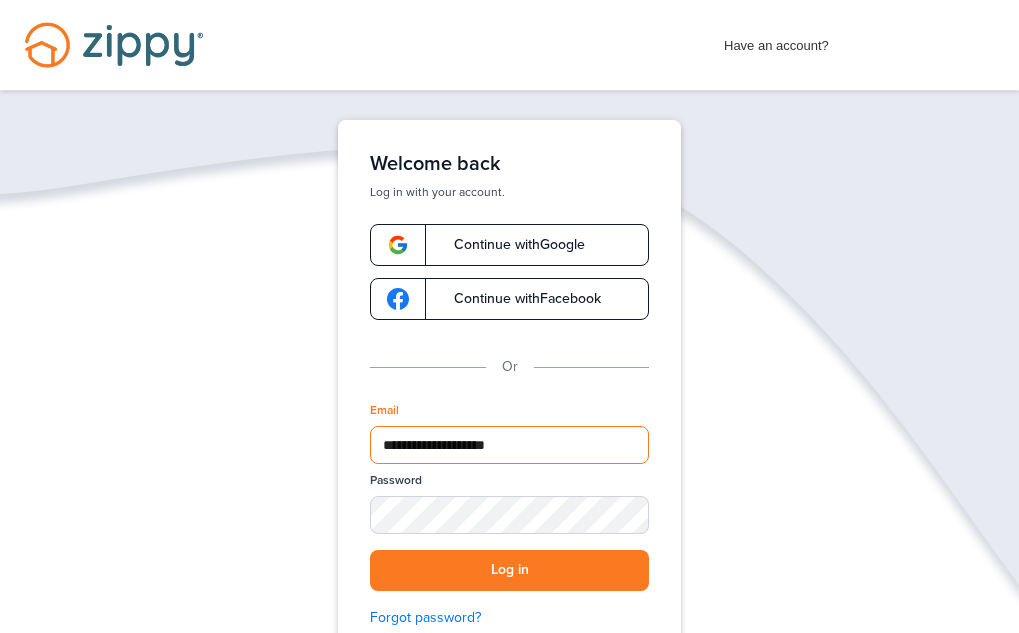 type on "**********" 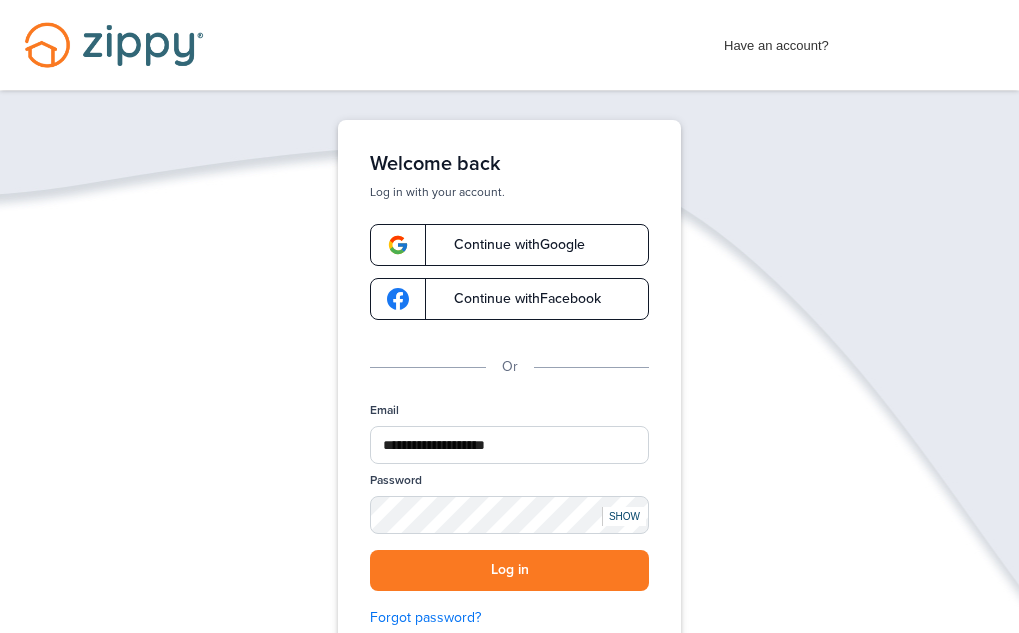 click on "SHOW" at bounding box center (624, 516) 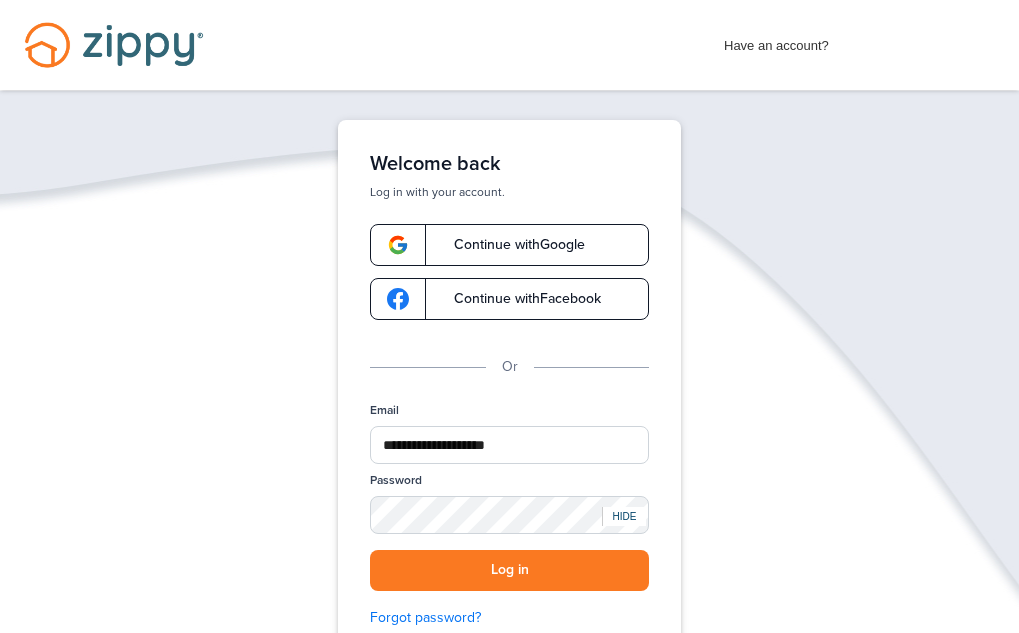 click on "HIDE" at bounding box center [624, 516] 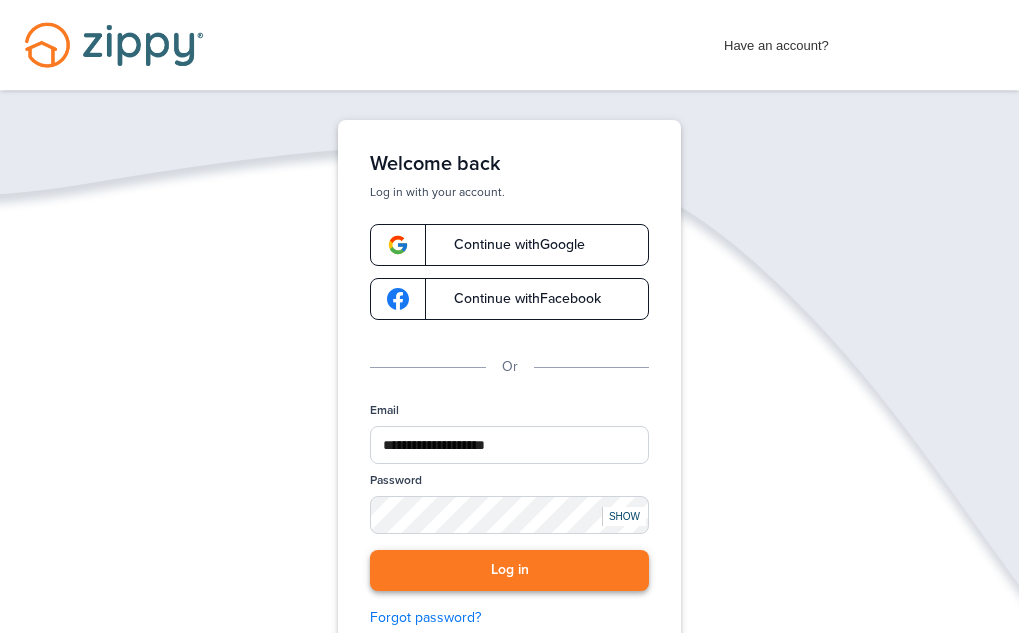 click on "Log in" at bounding box center [509, 570] 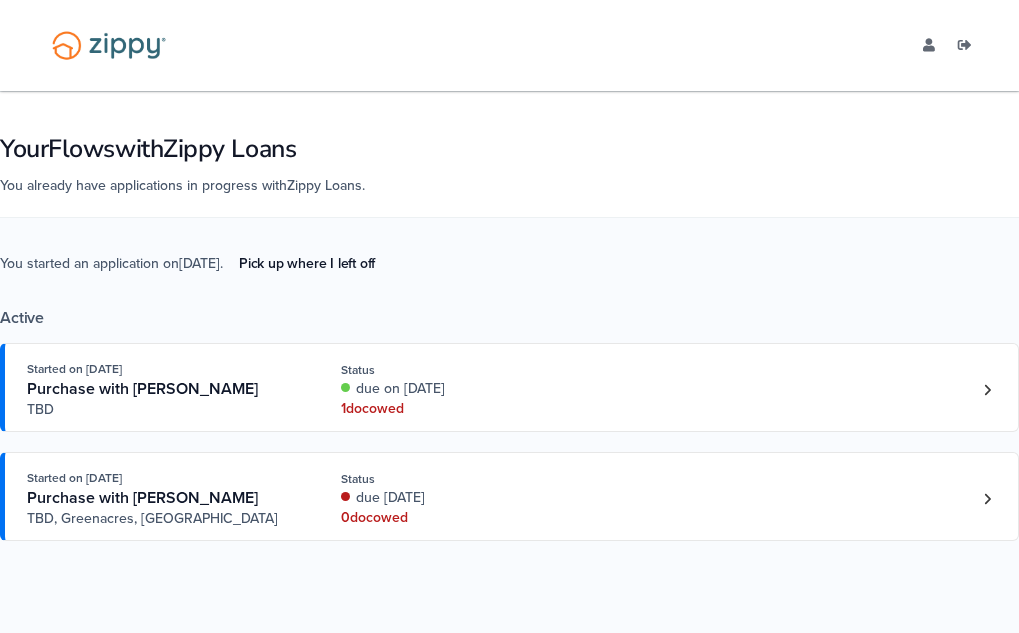 scroll, scrollTop: 0, scrollLeft: 0, axis: both 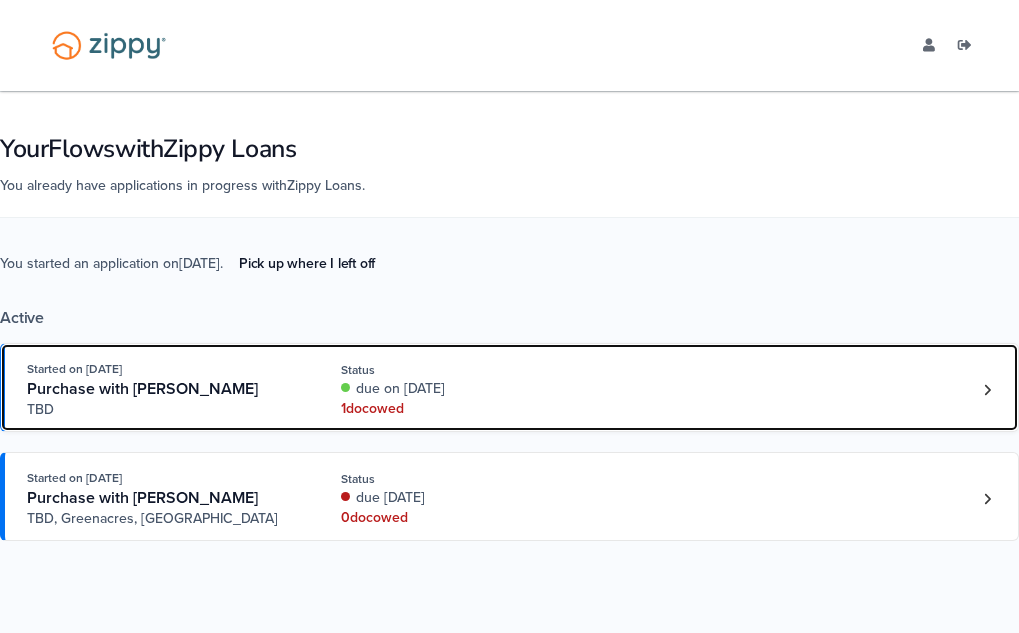 click on "1  doc  owed" at bounding box center [459, 409] 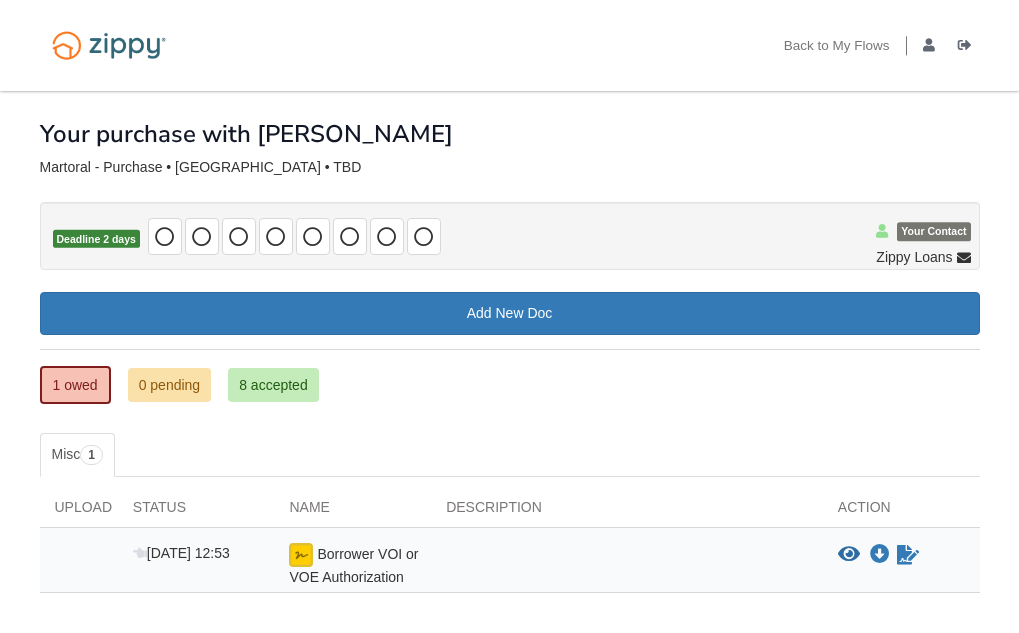 scroll, scrollTop: 0, scrollLeft: 0, axis: both 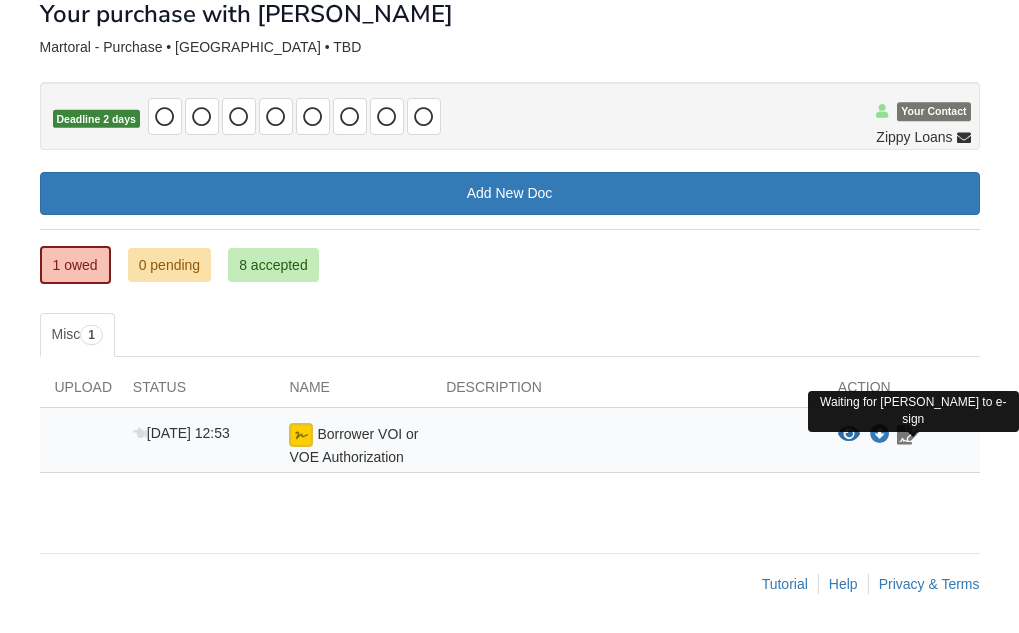 click at bounding box center (908, 435) 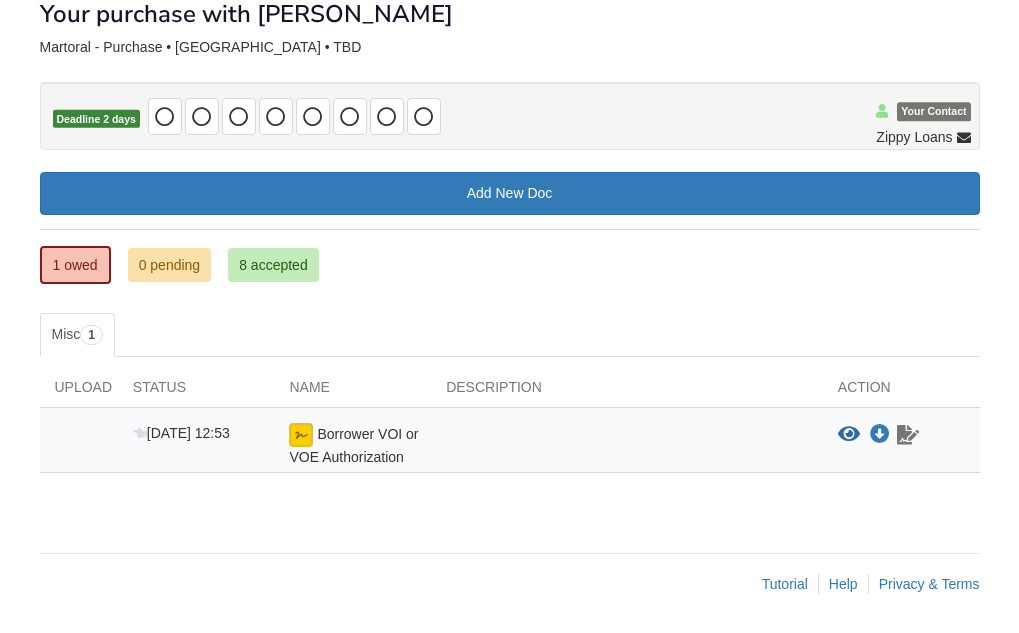click at bounding box center (908, 435) 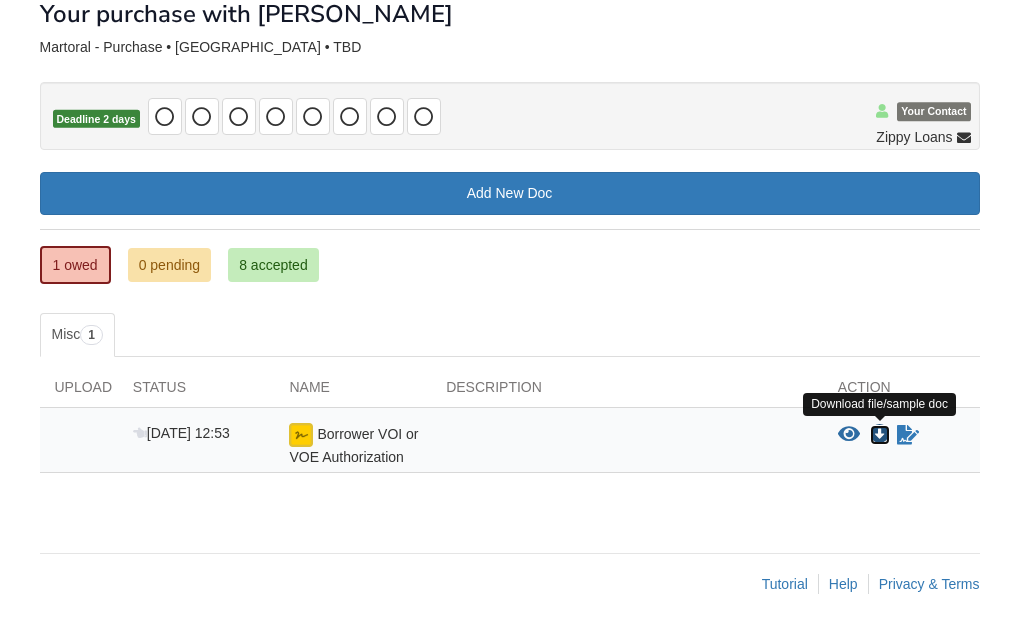 click at bounding box center [880, 435] 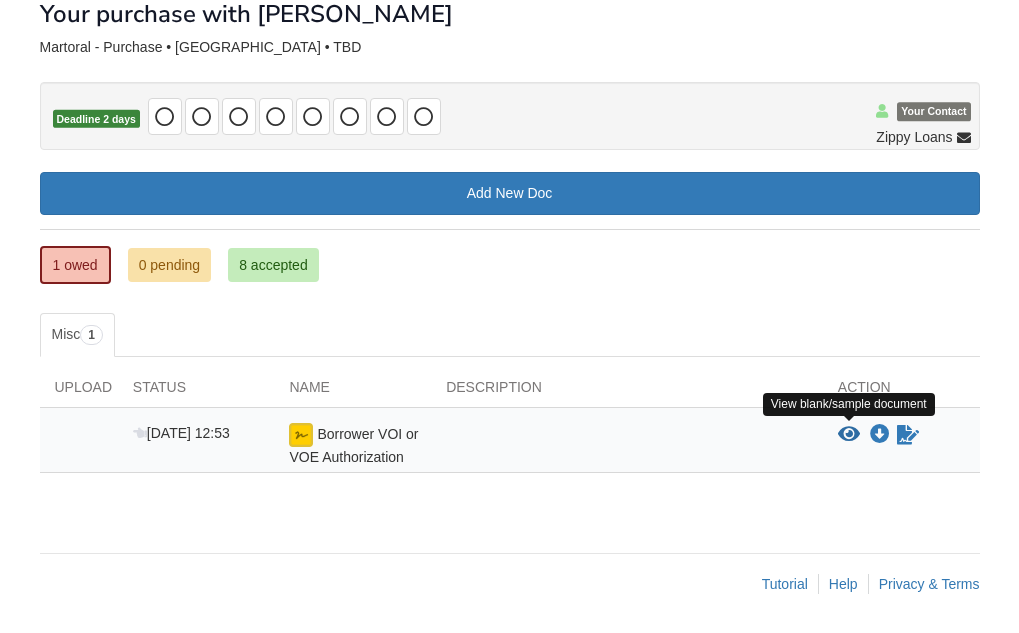 click at bounding box center [849, 435] 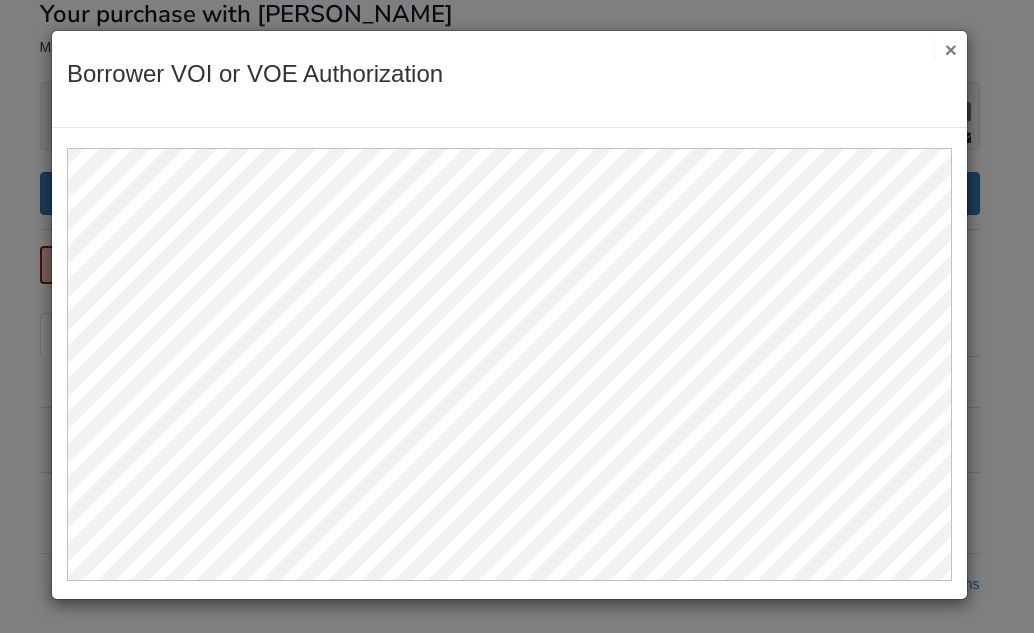 click on "×" at bounding box center [945, 49] 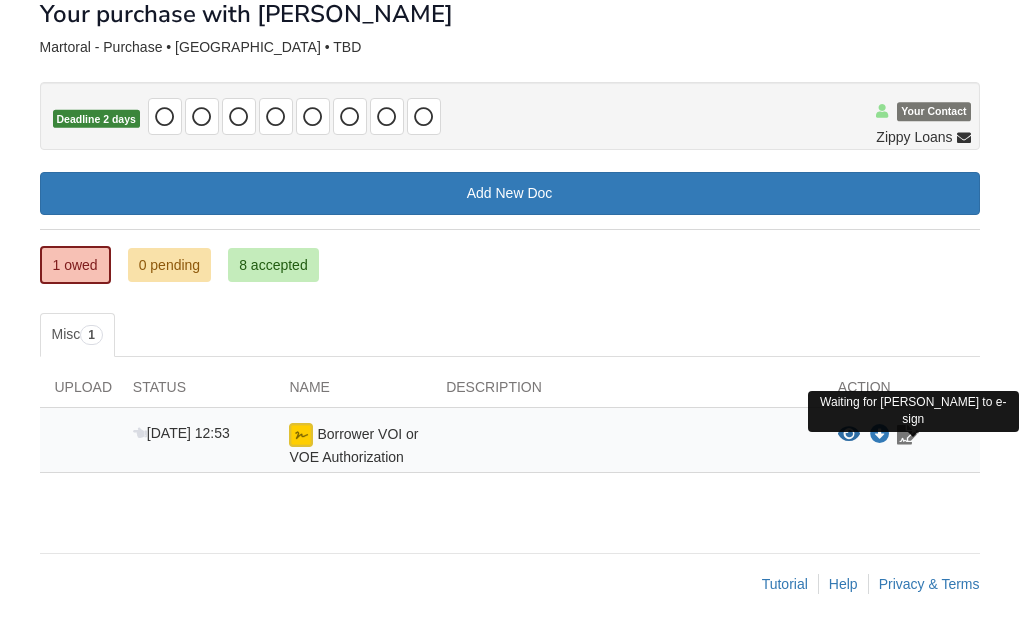 click at bounding box center [908, 435] 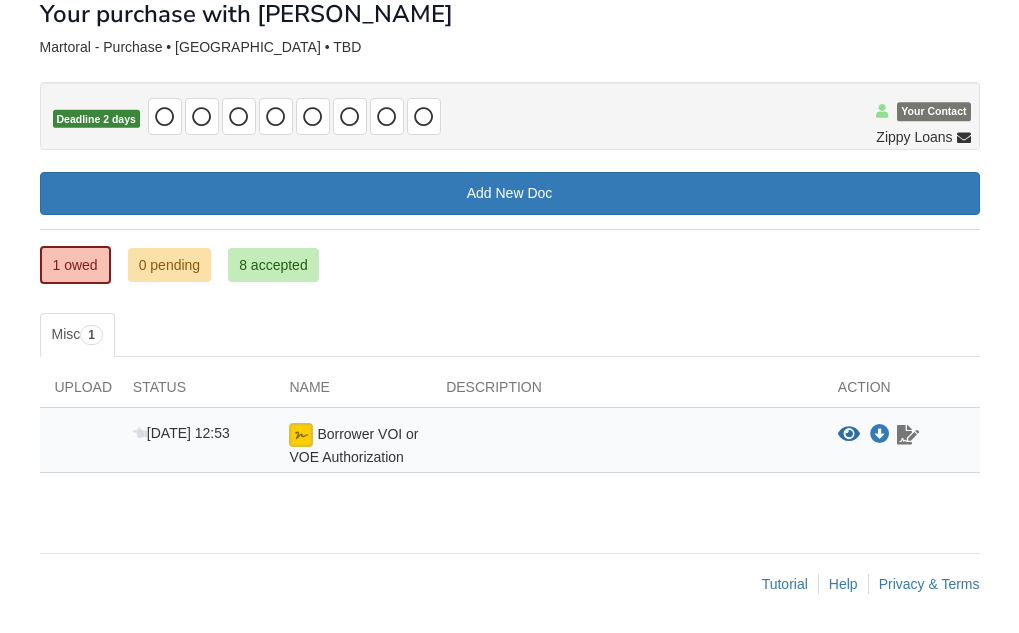 click at bounding box center (908, 435) 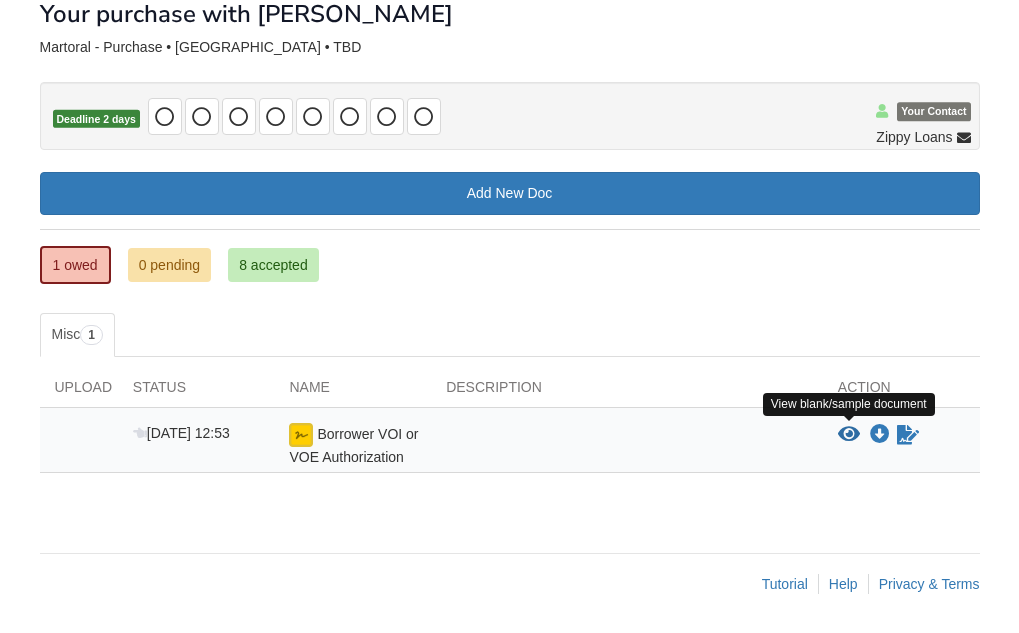 click at bounding box center (849, 435) 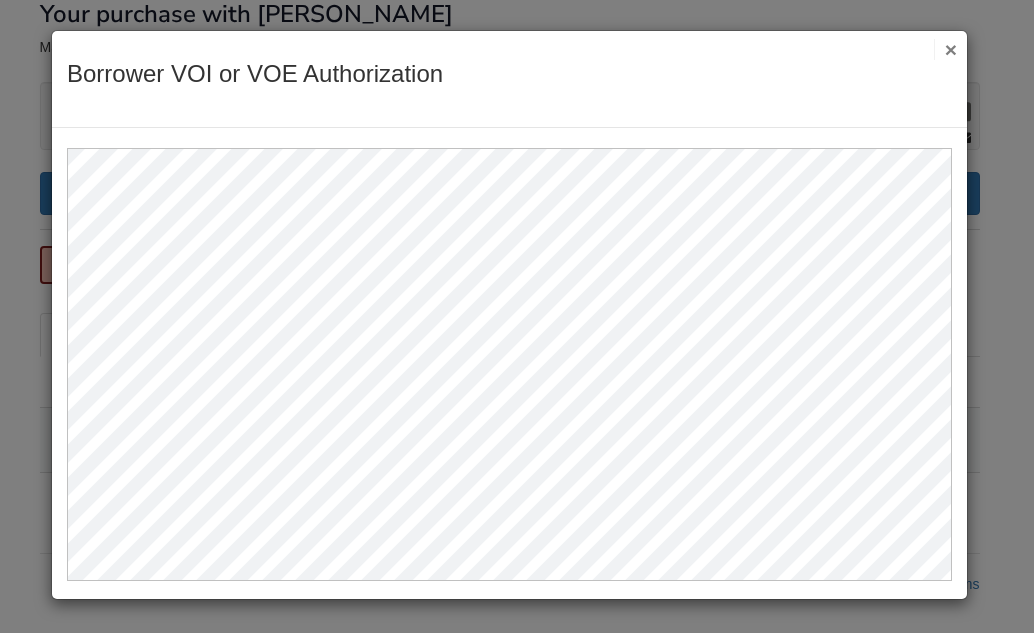 click on "×" at bounding box center [945, 49] 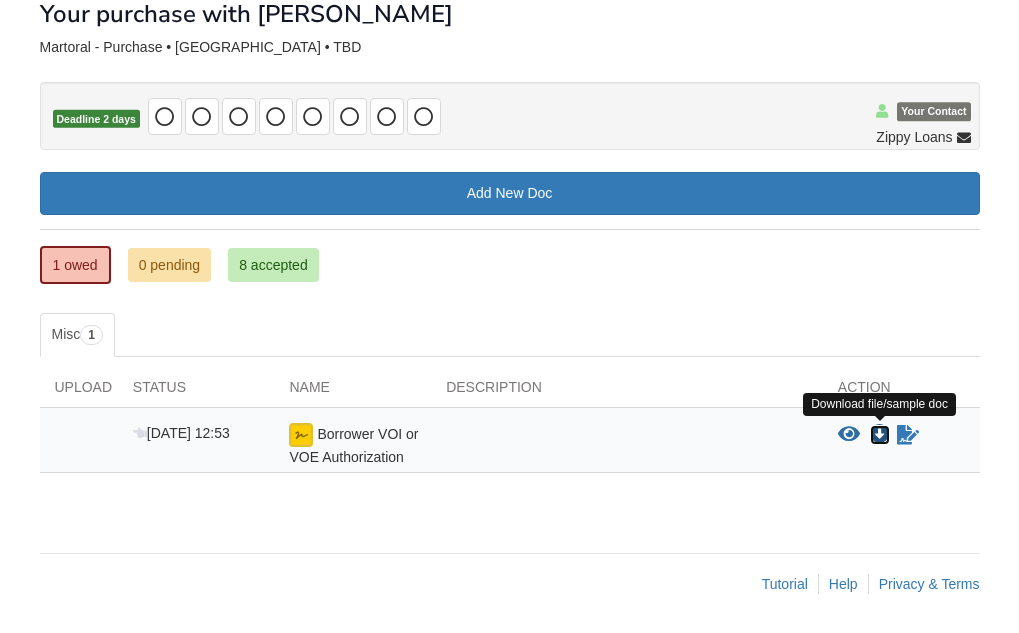 click at bounding box center [880, 435] 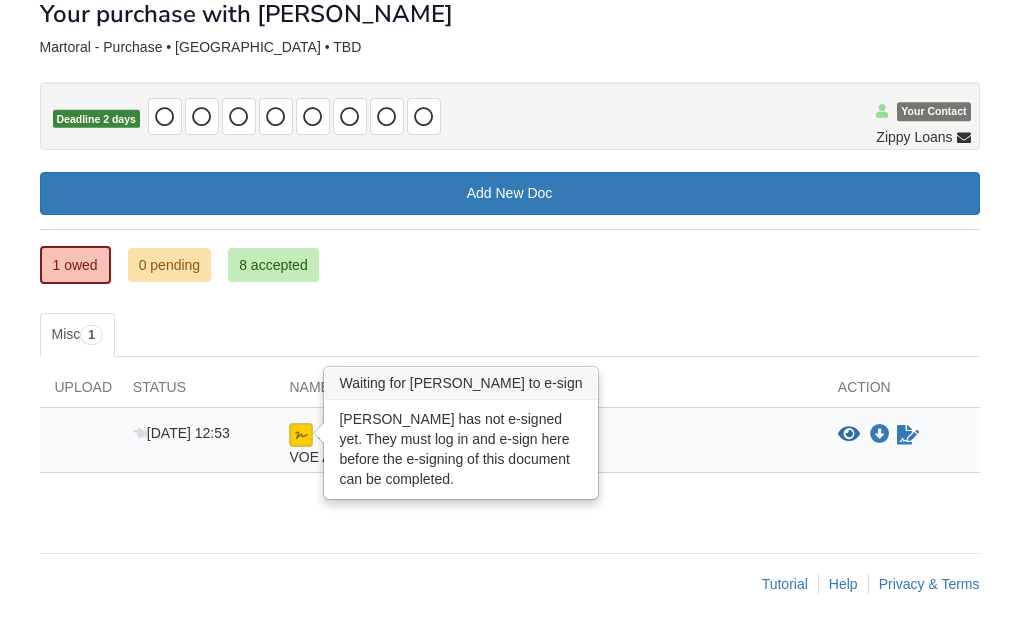 click at bounding box center (301, 435) 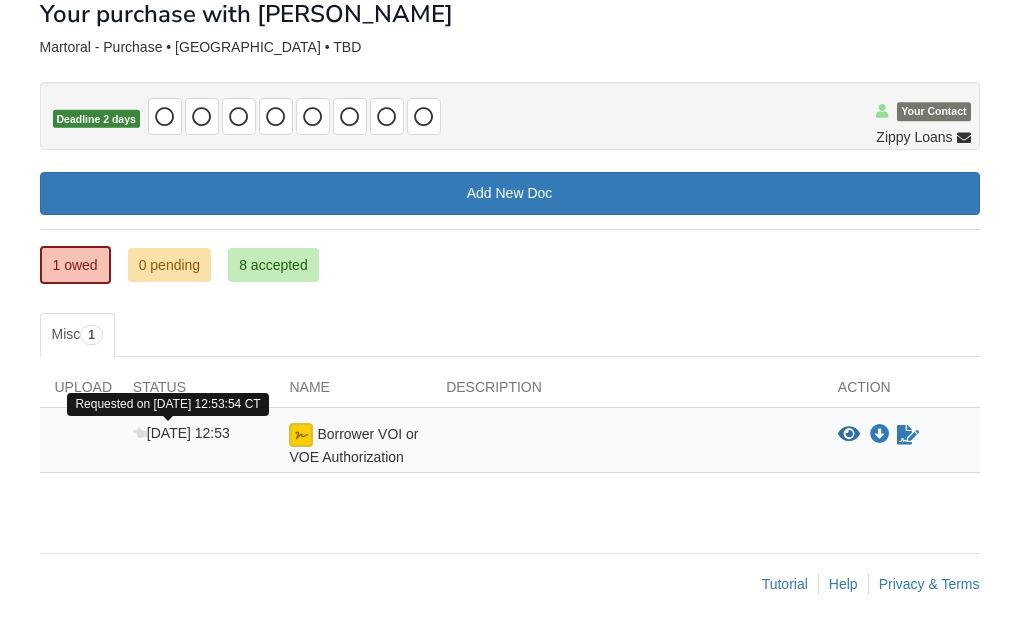 click on "Jul 14 12:53" at bounding box center (181, 433) 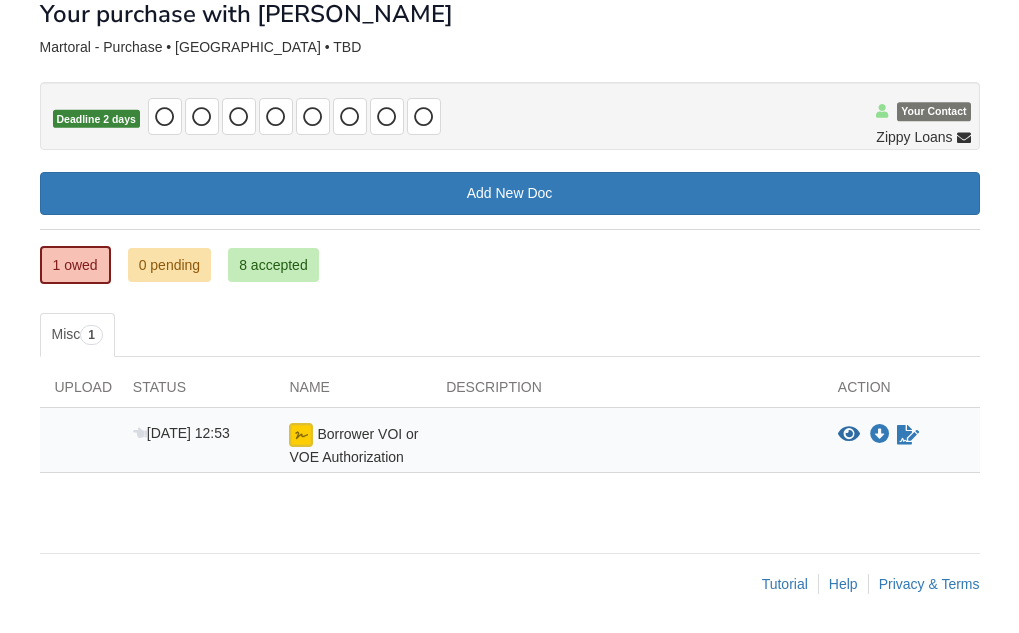 click on "Jul 14 12:53" at bounding box center [181, 433] 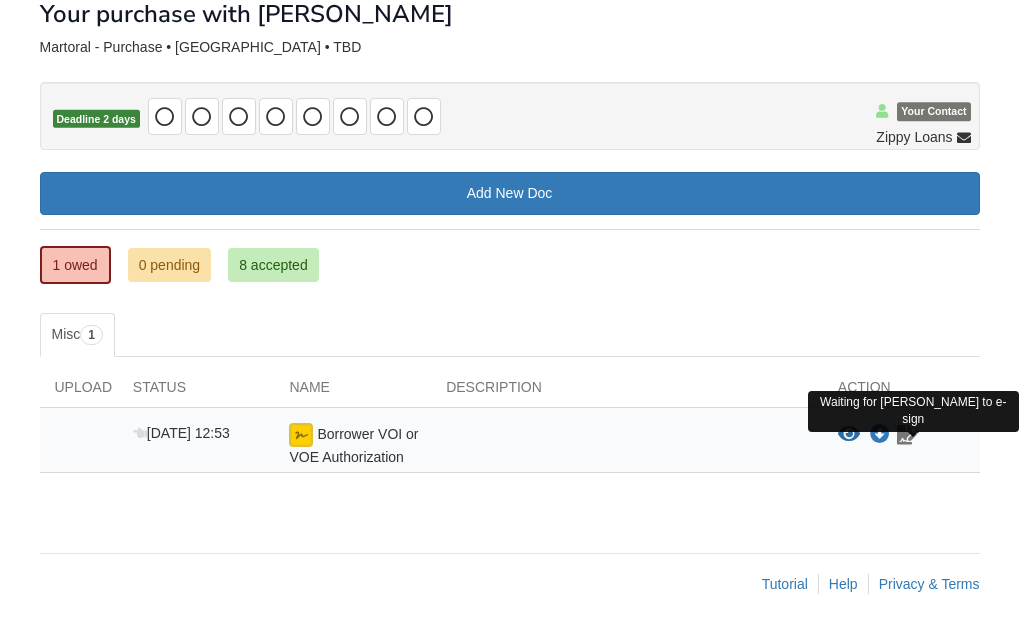 click at bounding box center (908, 435) 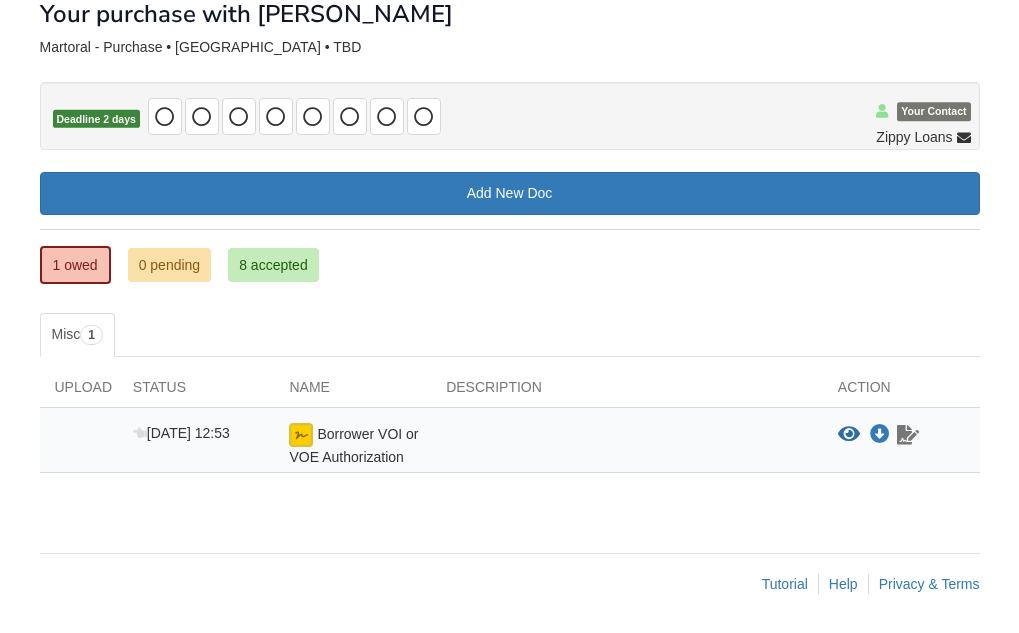 click at bounding box center (908, 435) 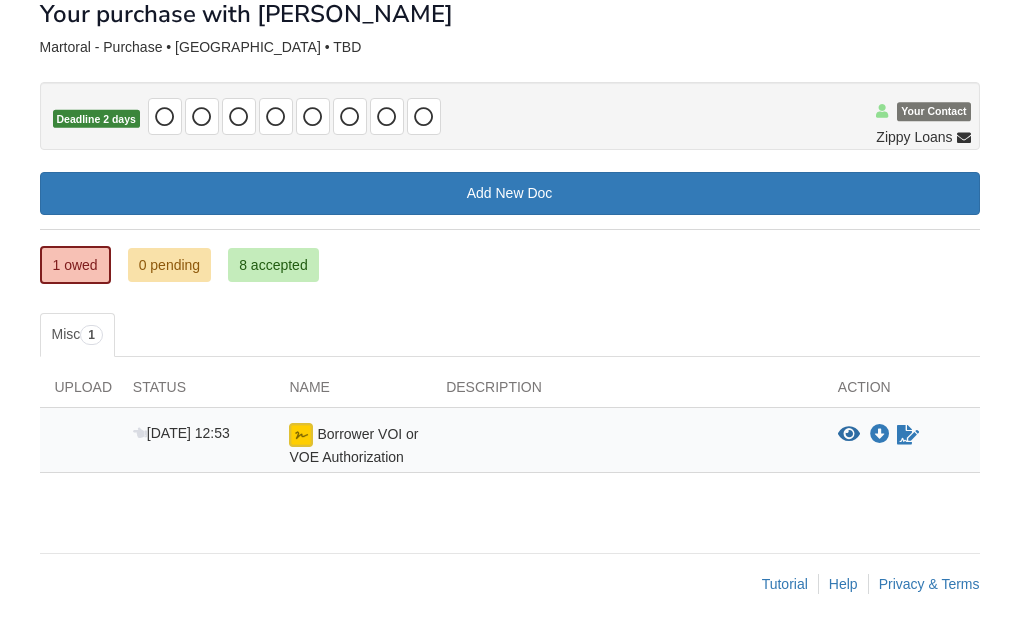 drag, startPoint x: 905, startPoint y: 440, endPoint x: 844, endPoint y: 482, distance: 74.06078 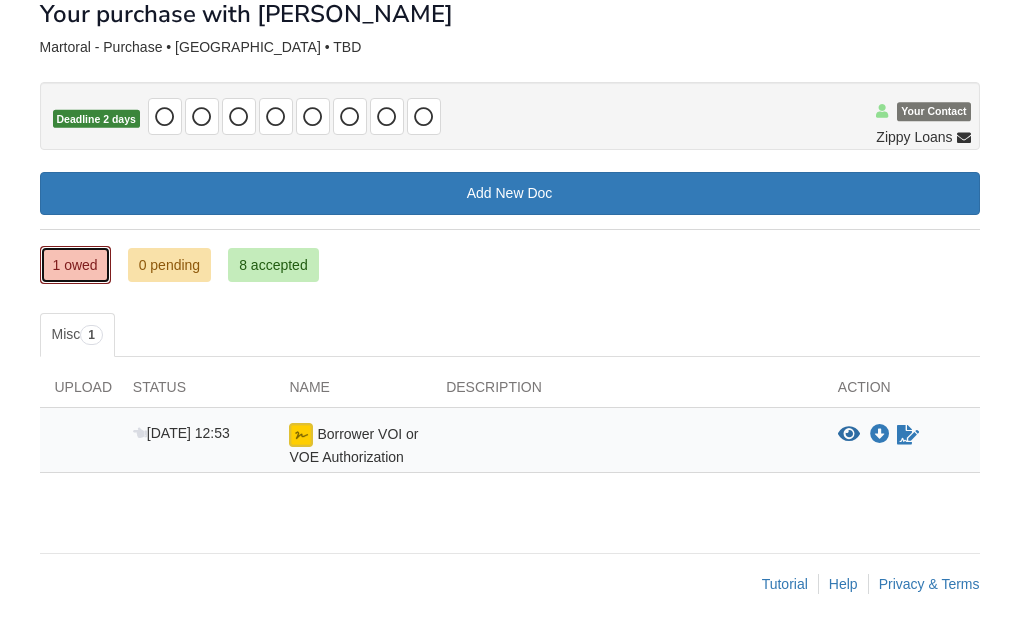 click on "1 owed" at bounding box center [75, 265] 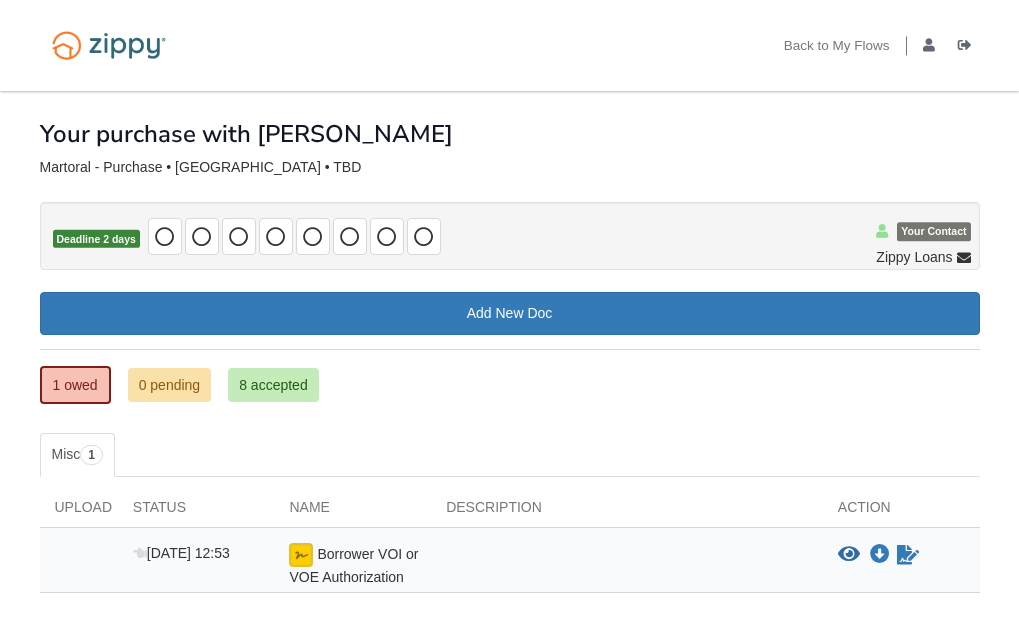 scroll, scrollTop: 0, scrollLeft: 0, axis: both 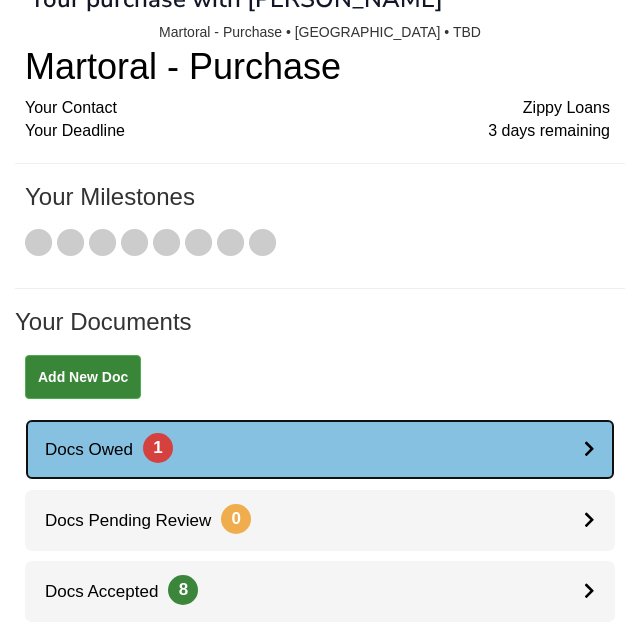 click on "Docs Owed 1" at bounding box center [320, 449] 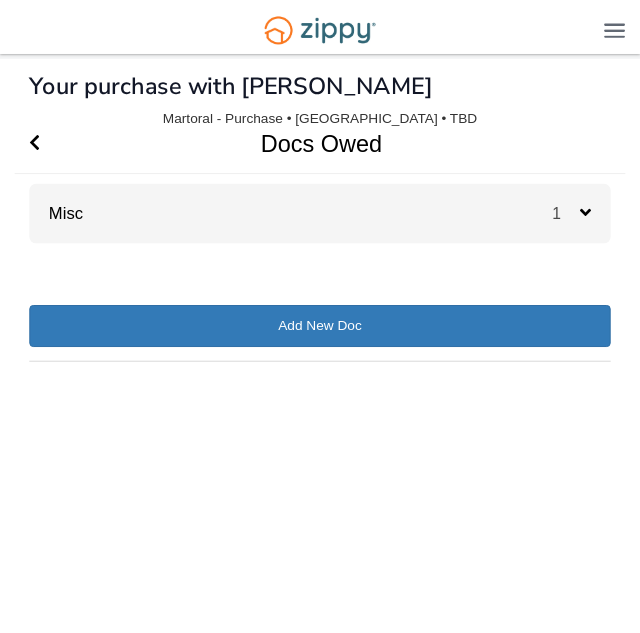 scroll, scrollTop: 0, scrollLeft: 0, axis: both 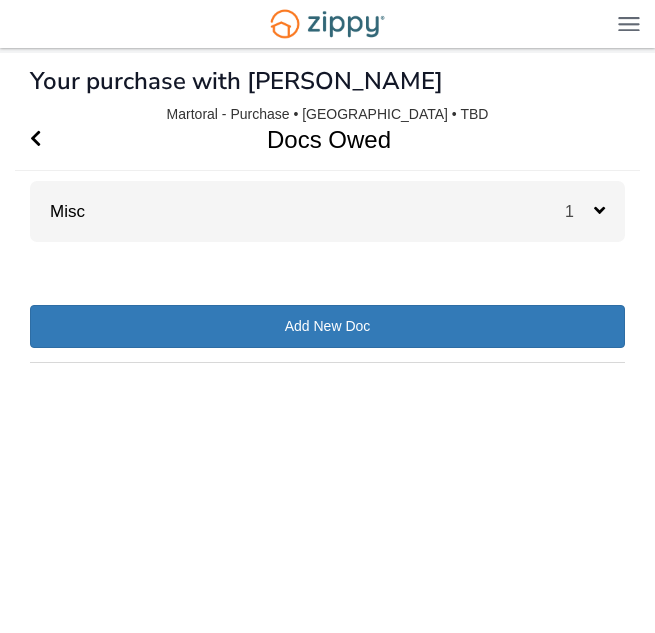 click at bounding box center [599, 210] 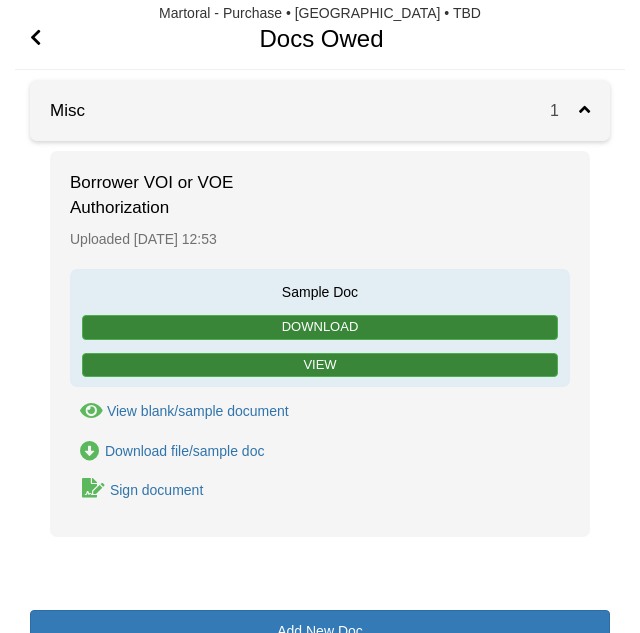 scroll, scrollTop: 205, scrollLeft: 0, axis: vertical 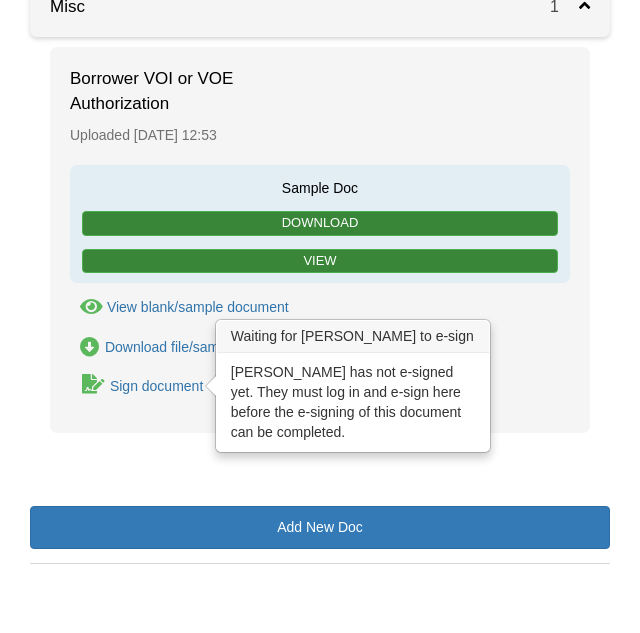 click on "Sign document" at bounding box center (156, 386) 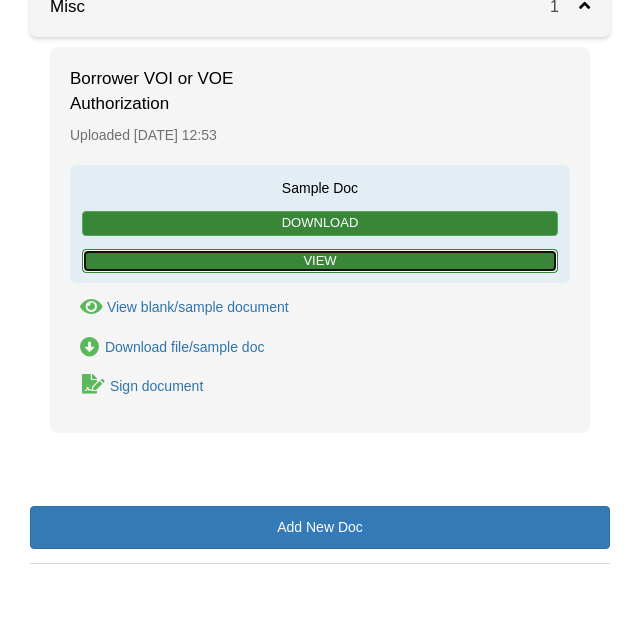 click on "View" at bounding box center [320, 261] 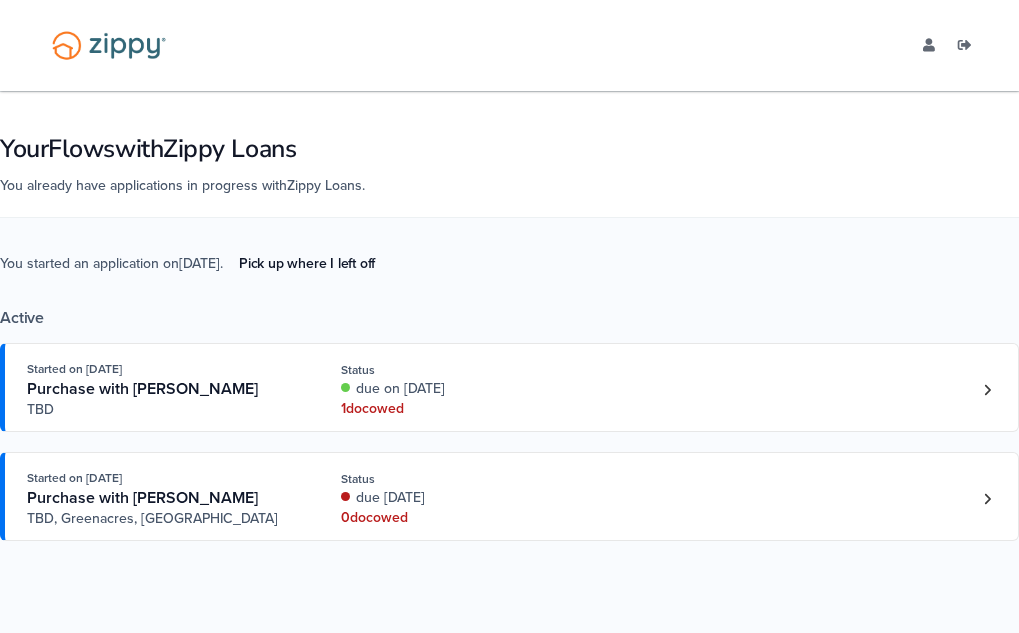 scroll, scrollTop: 0, scrollLeft: 0, axis: both 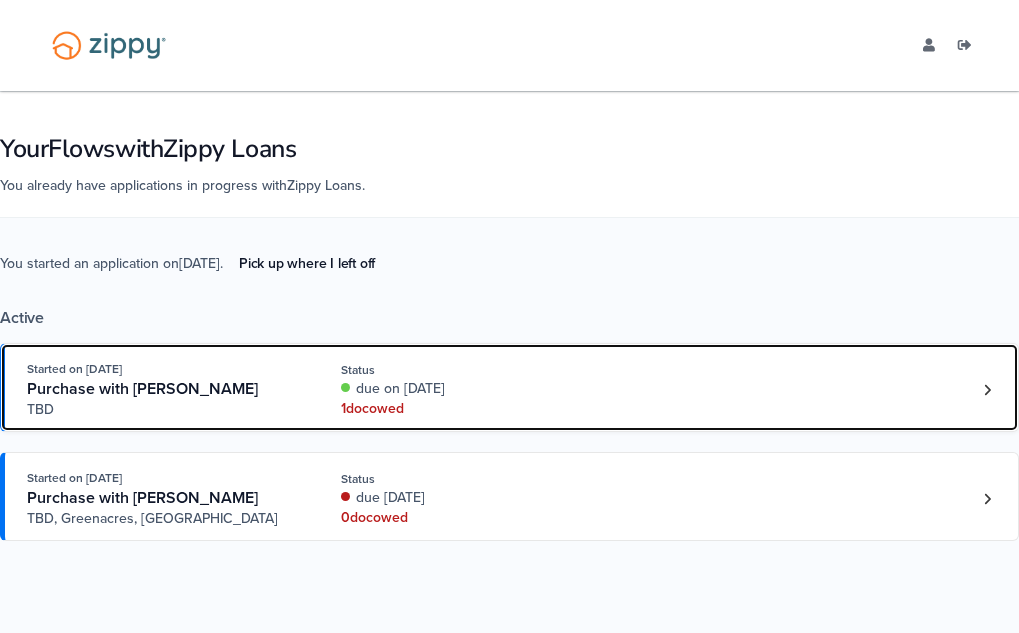 click on "1  doc  owed" at bounding box center [459, 409] 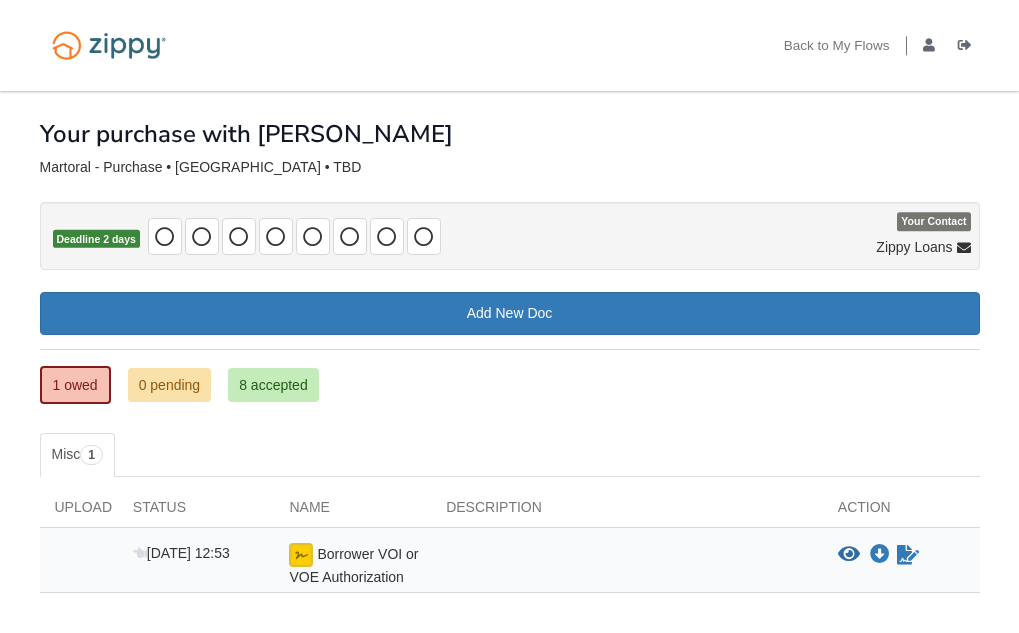 scroll, scrollTop: 0, scrollLeft: 0, axis: both 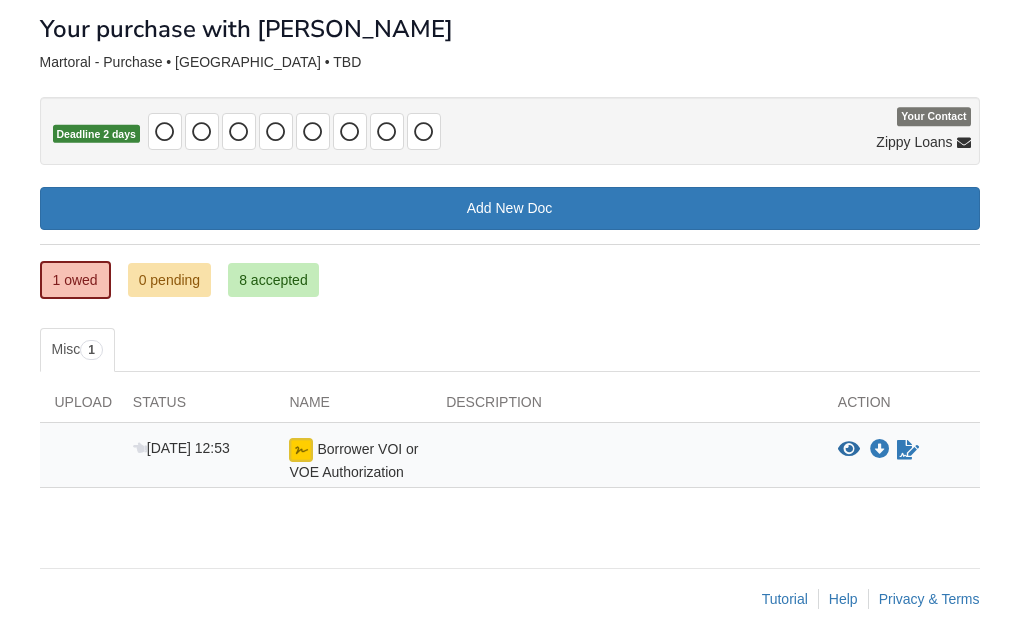 click on "Borrower VOI or VOE Authorization" at bounding box center (353, 460) 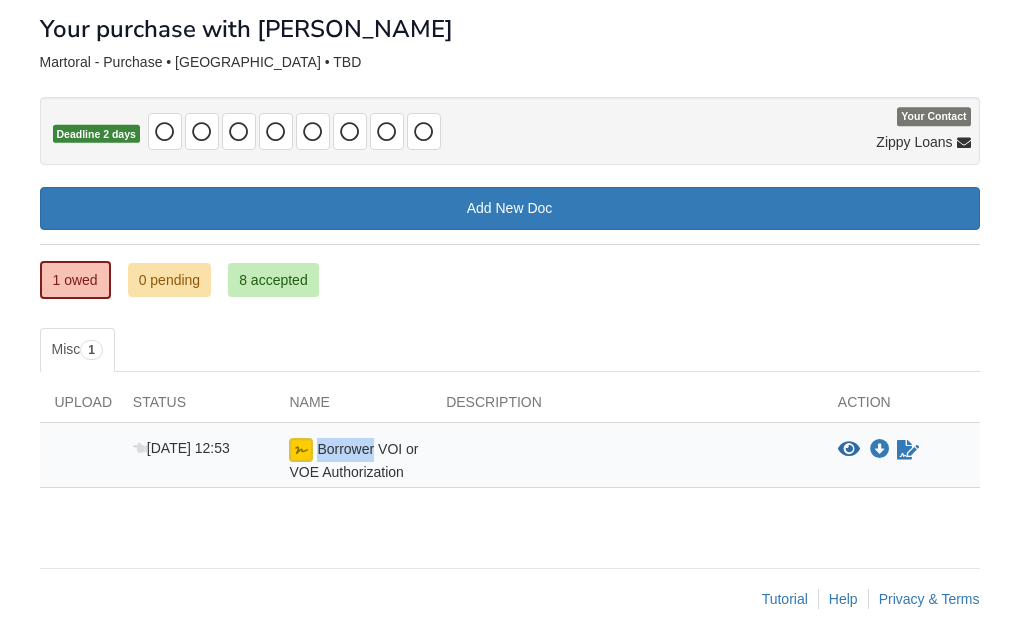 drag, startPoint x: 367, startPoint y: 447, endPoint x: 329, endPoint y: 447, distance: 38 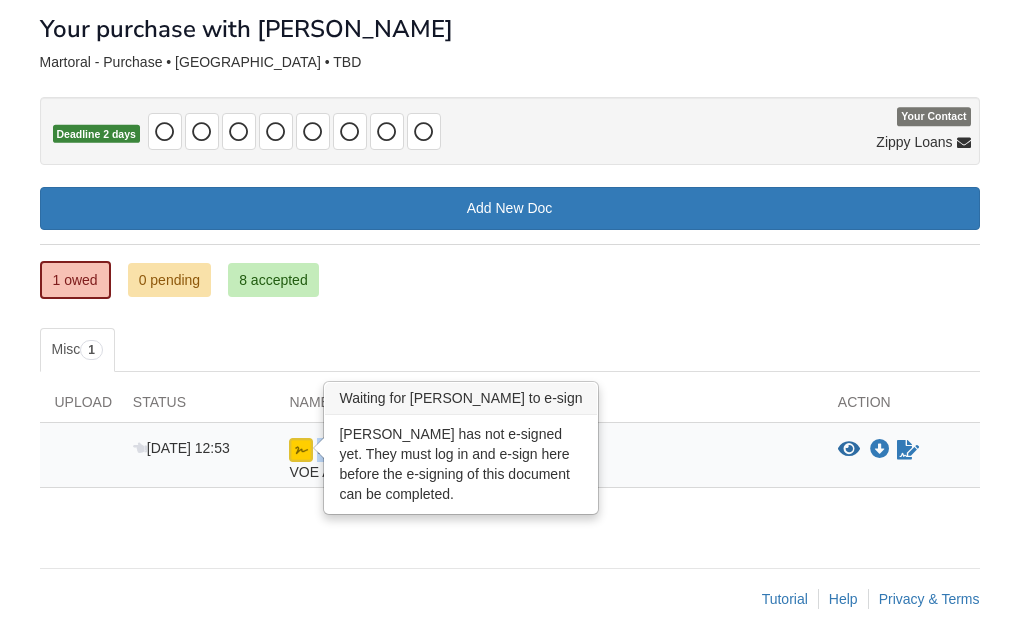 click at bounding box center (301, 450) 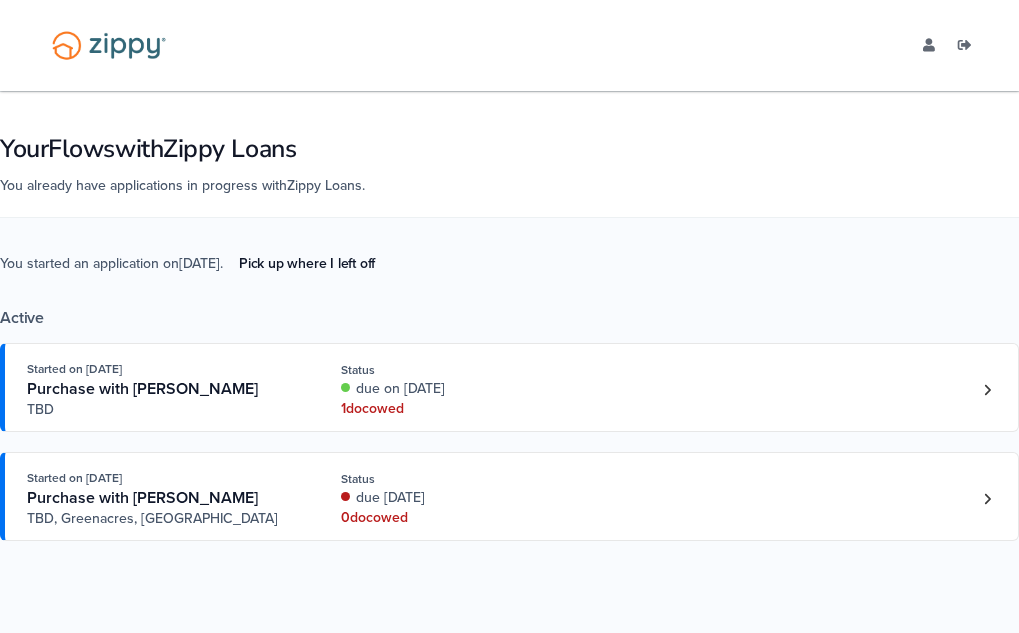 scroll, scrollTop: 0, scrollLeft: 0, axis: both 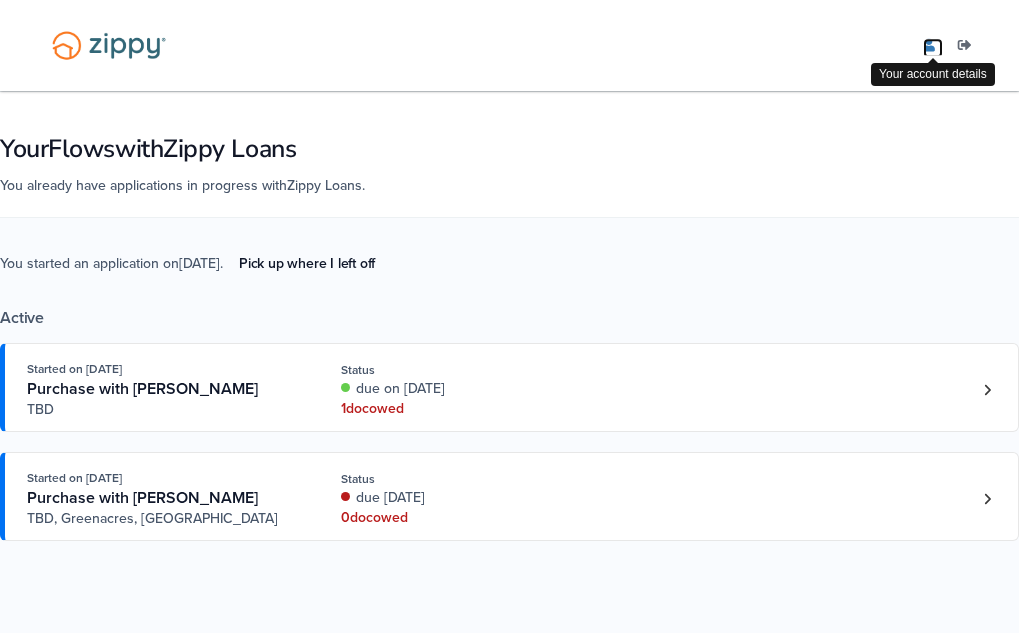 click at bounding box center (929, 46) 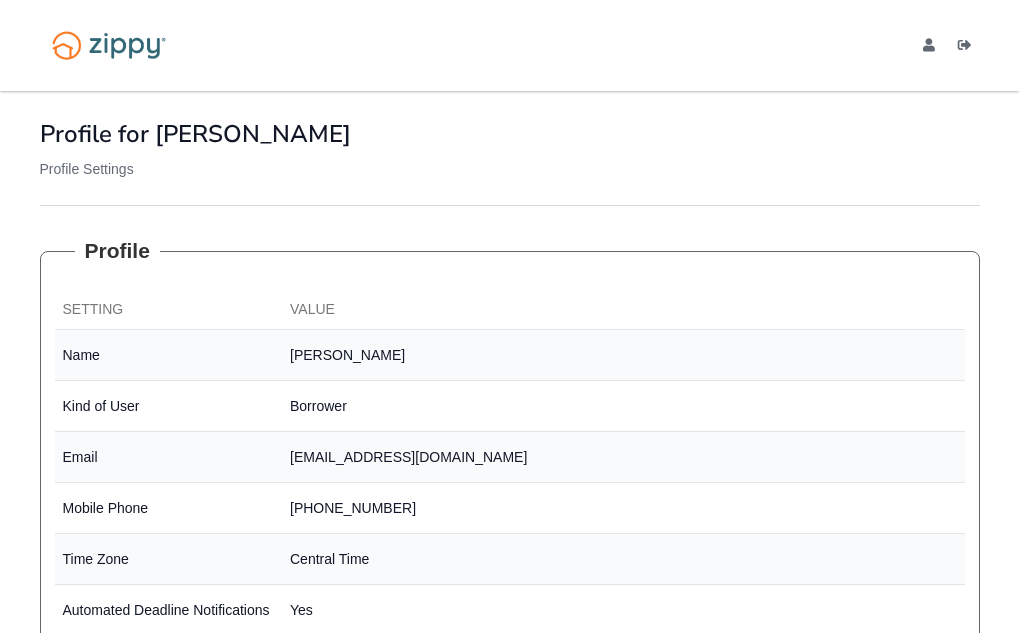 scroll, scrollTop: 0, scrollLeft: 0, axis: both 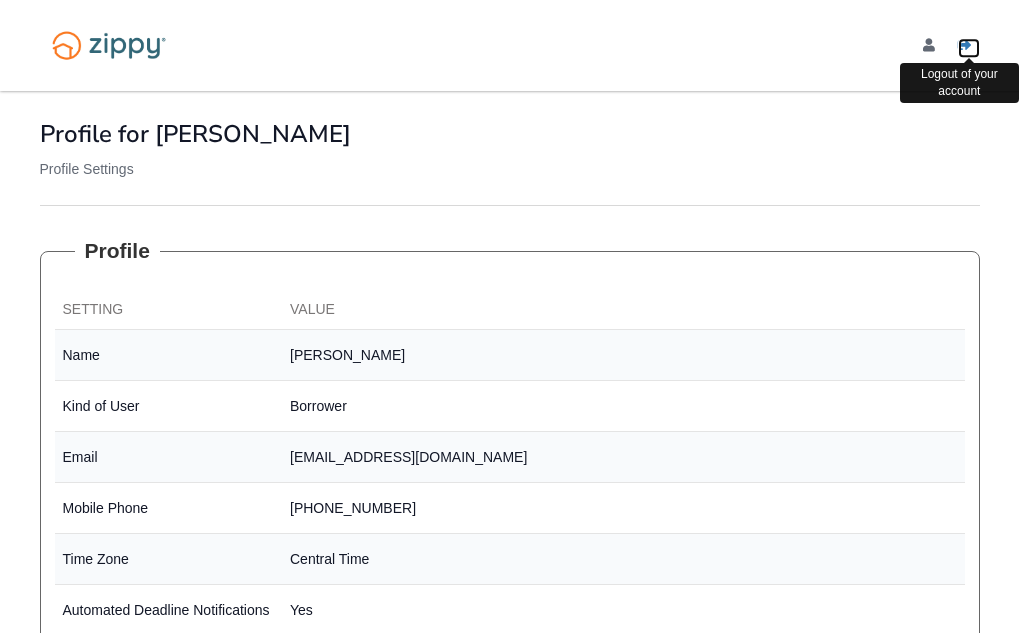 click at bounding box center (965, 46) 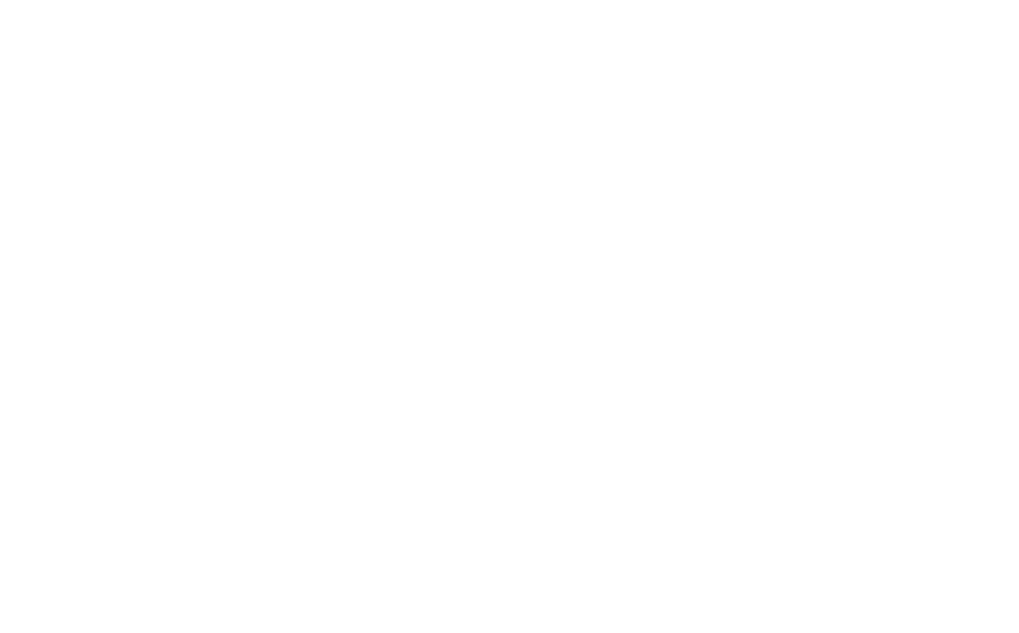 scroll, scrollTop: 0, scrollLeft: 0, axis: both 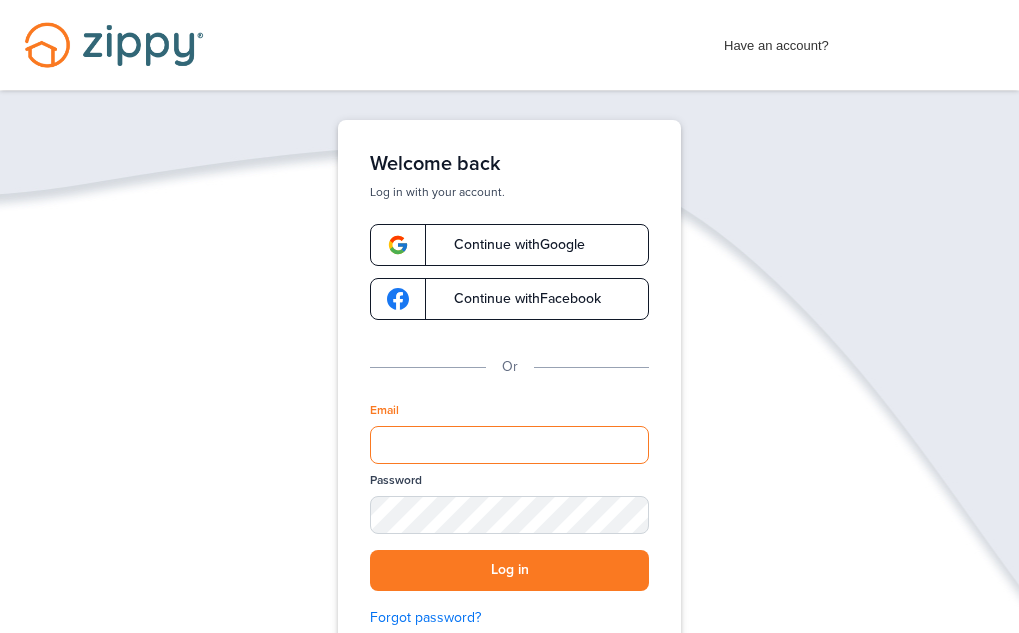 click on "Email" at bounding box center [509, 445] 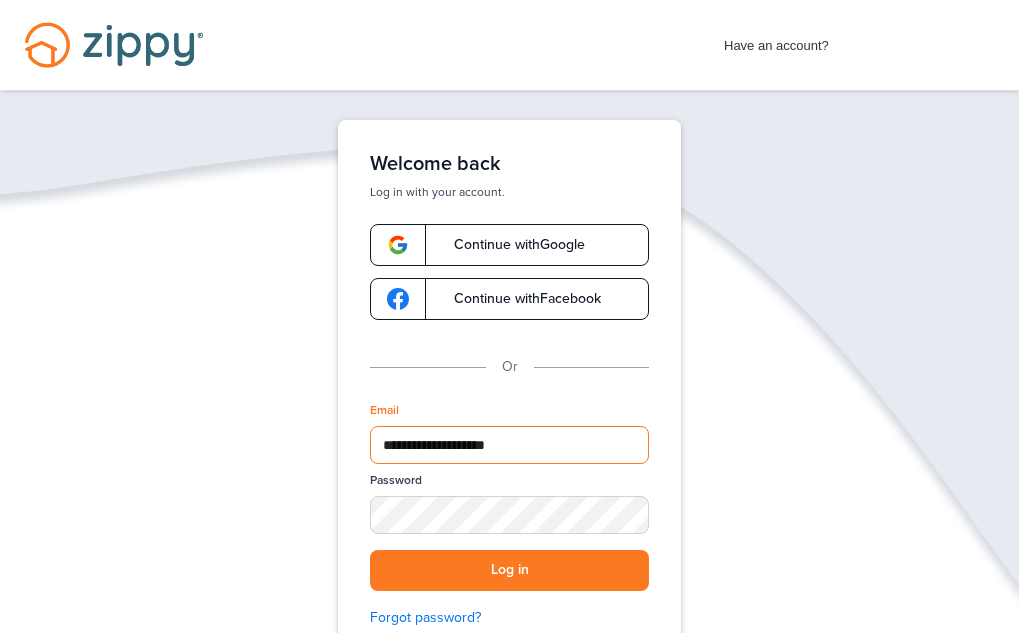 type on "**********" 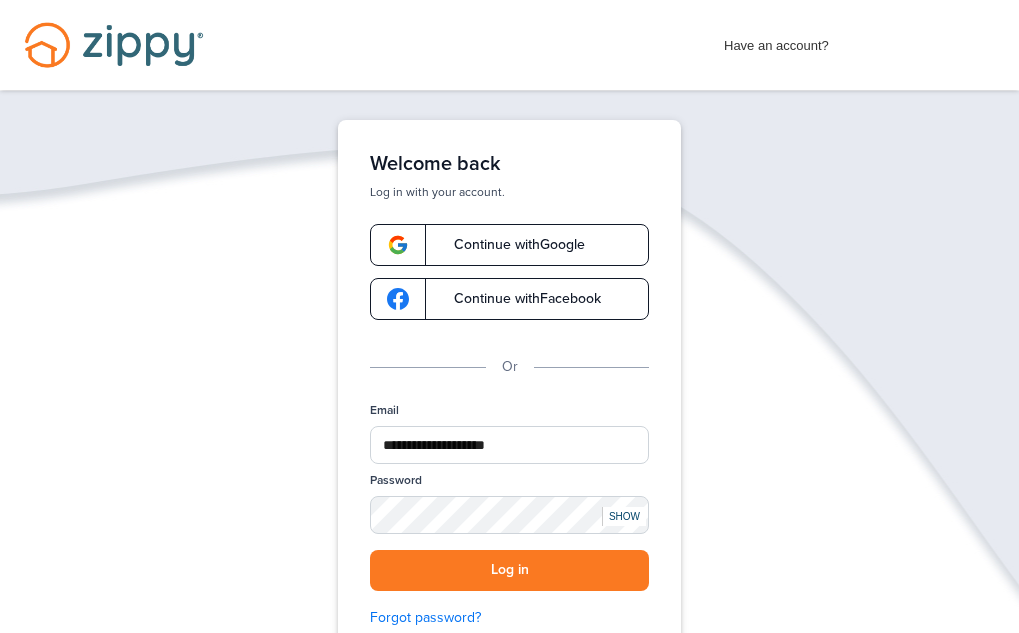 click on "SHOW" at bounding box center [624, 516] 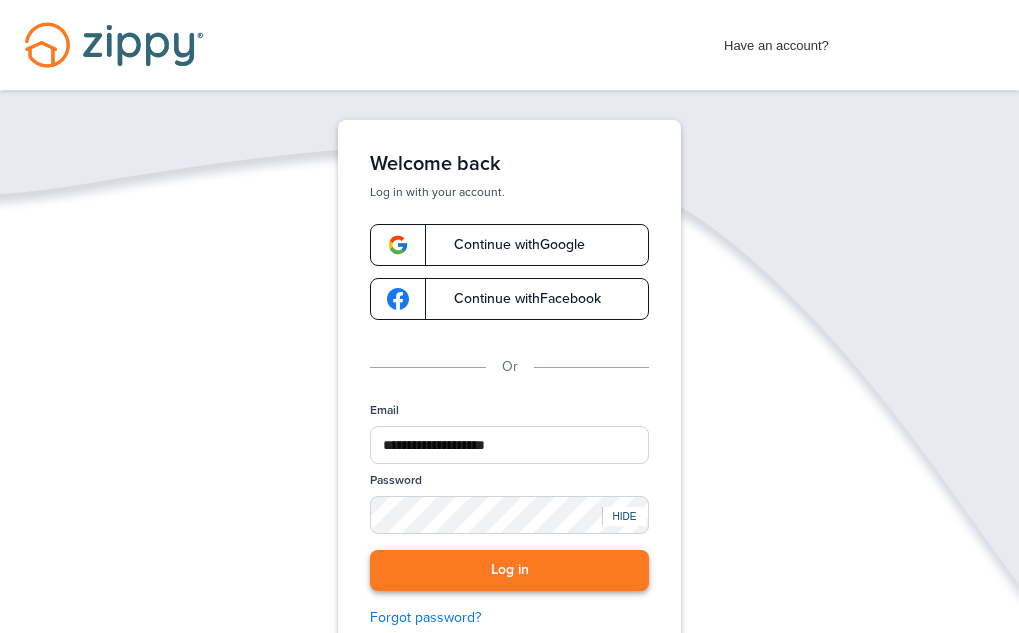 click on "Log in" at bounding box center [509, 570] 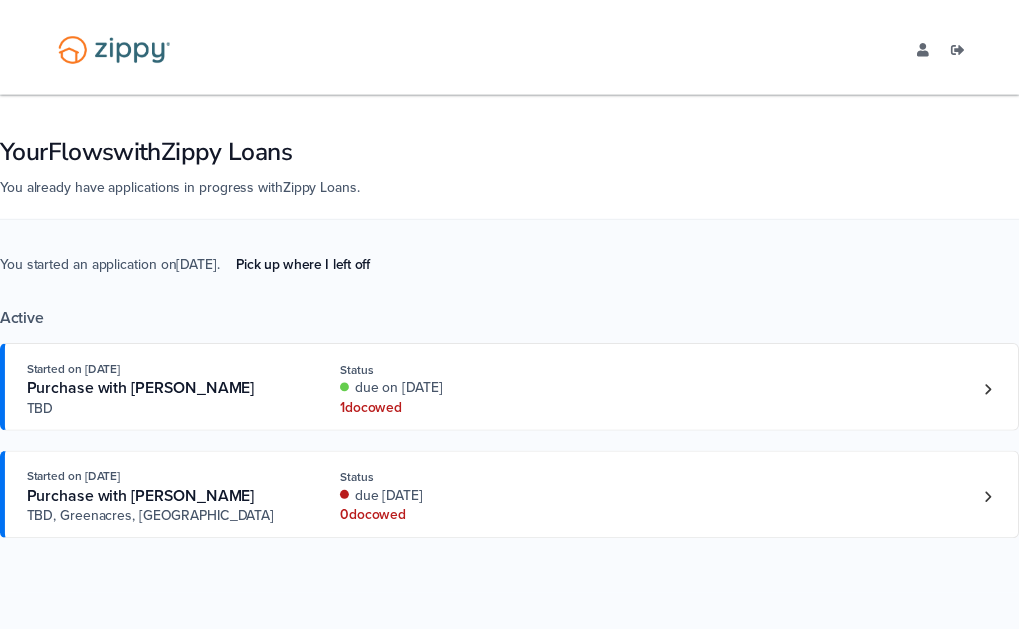 scroll, scrollTop: 0, scrollLeft: 0, axis: both 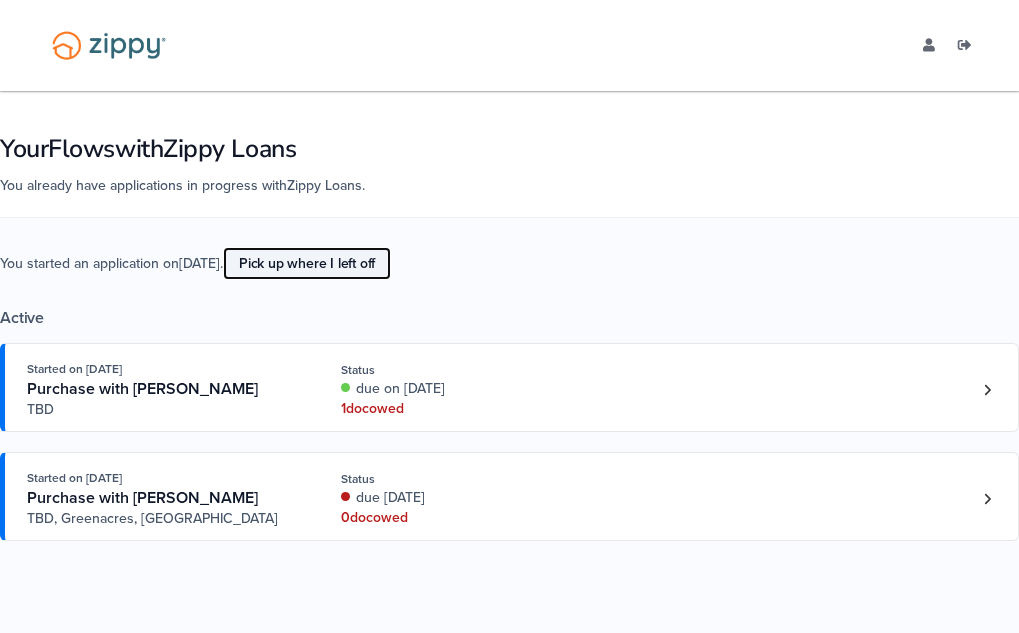 click on "Pick up where I left off" at bounding box center [307, 263] 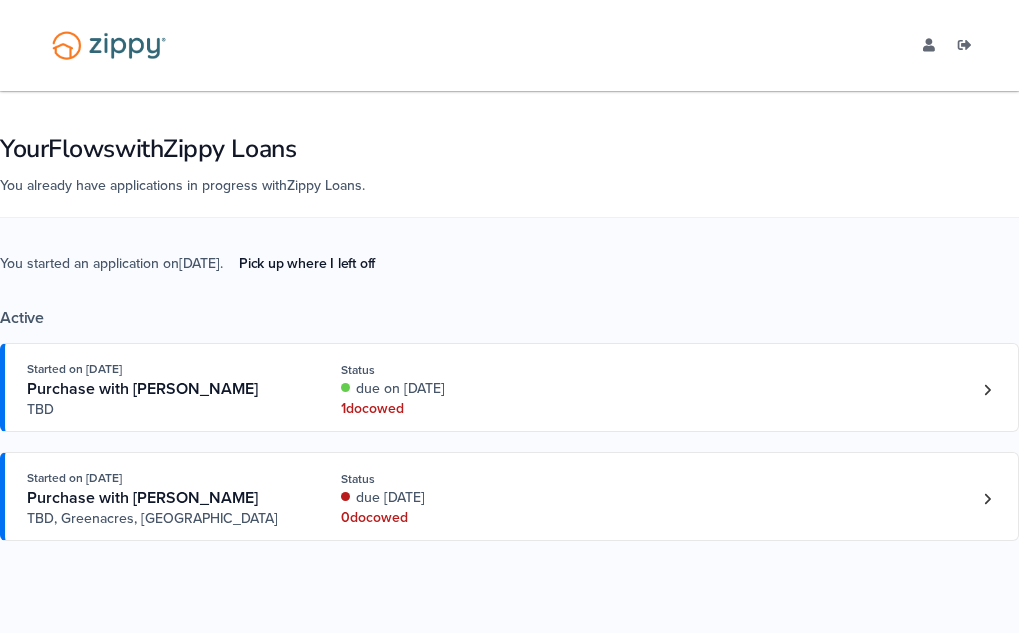 scroll, scrollTop: 0, scrollLeft: 0, axis: both 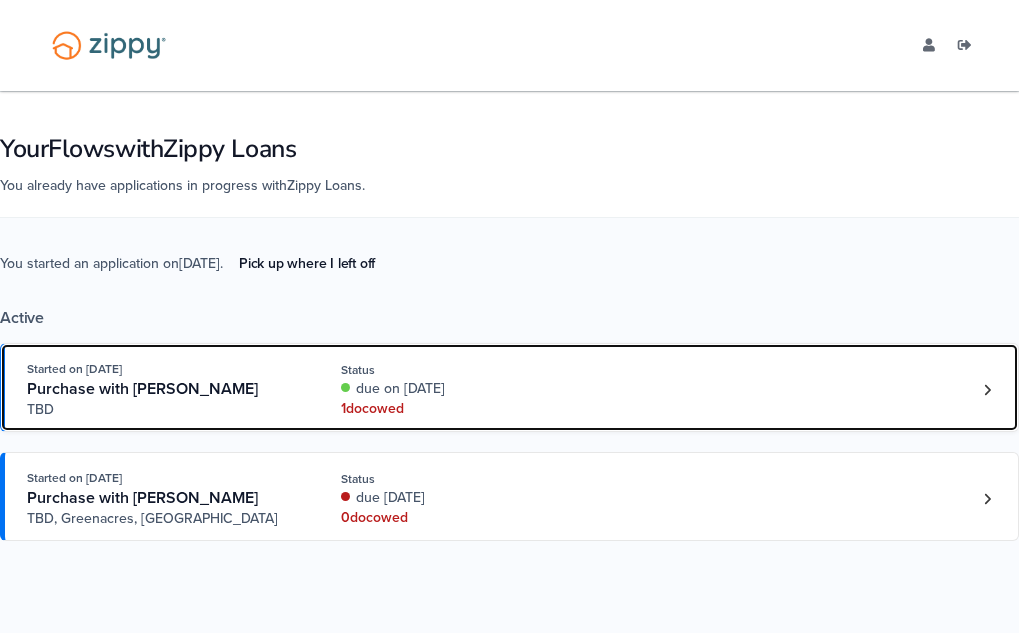 click on "1  doc  owed" at bounding box center (459, 409) 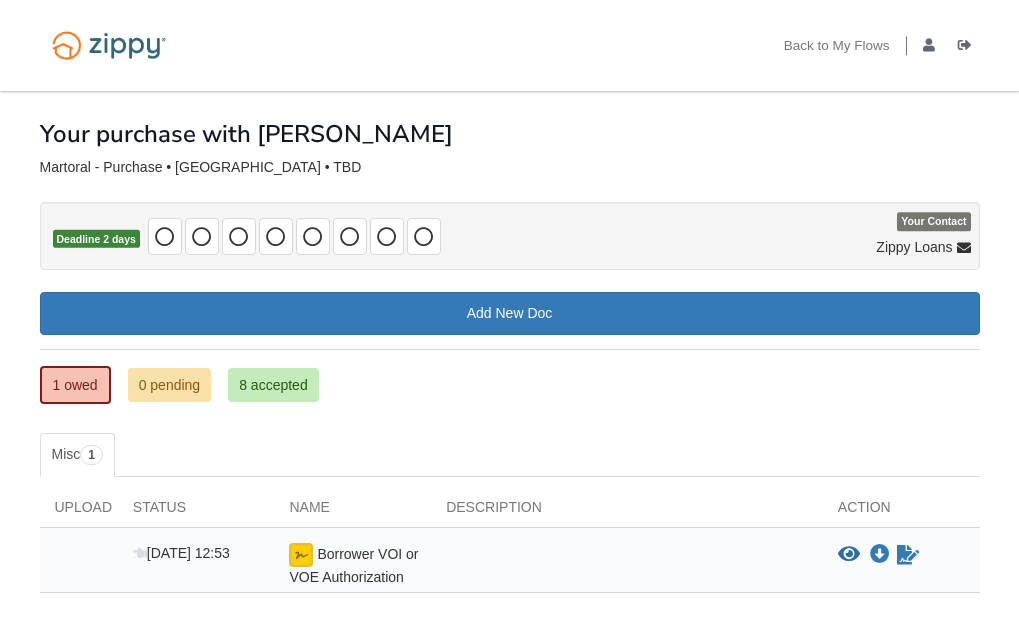 scroll, scrollTop: 0, scrollLeft: 0, axis: both 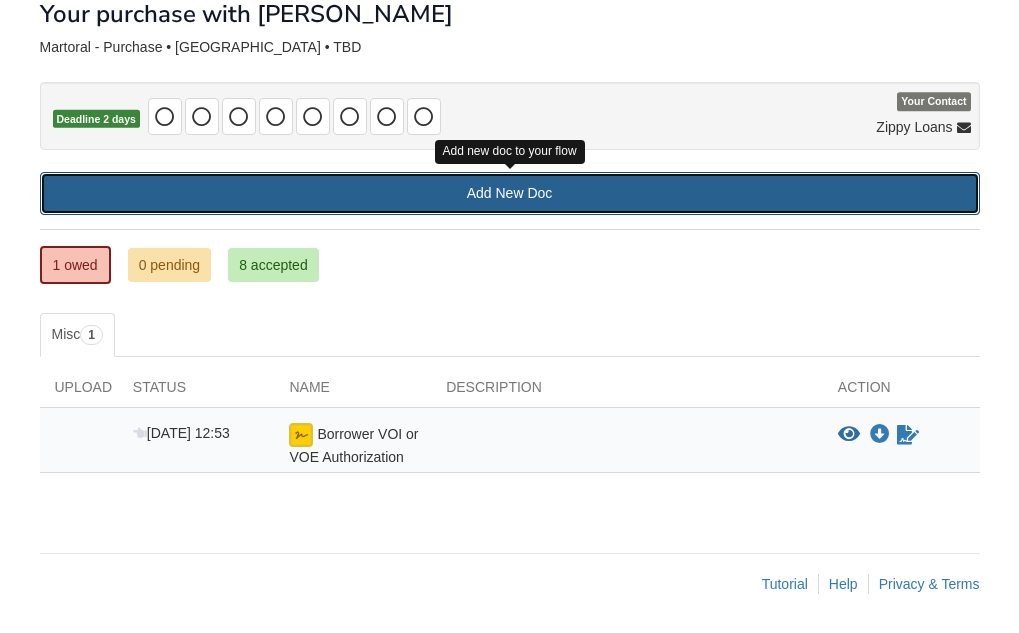 click on "Add New Doc" at bounding box center (510, 193) 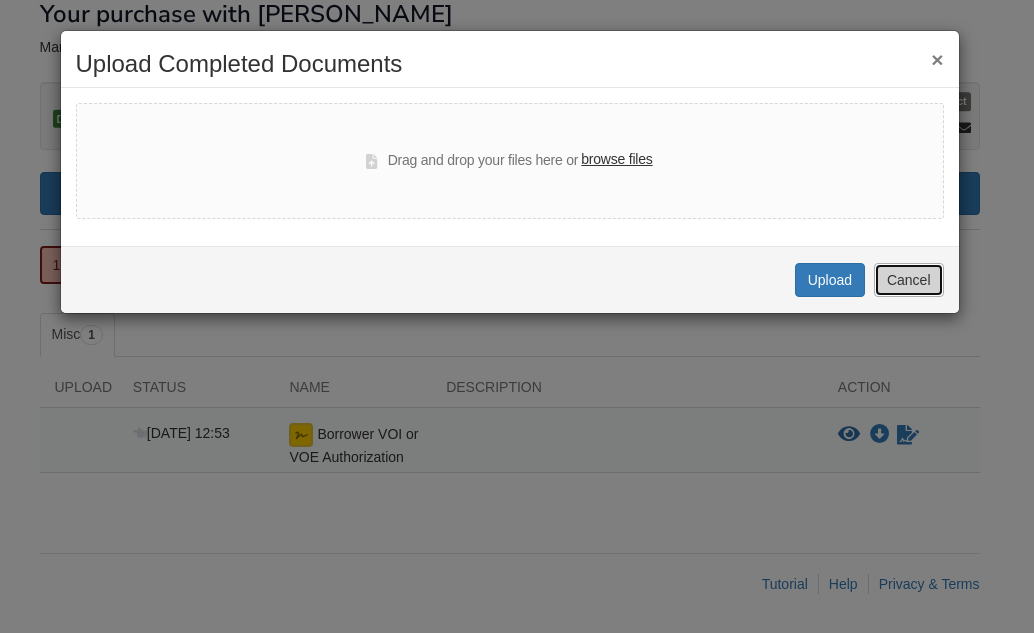 click on "Cancel" at bounding box center (909, 280) 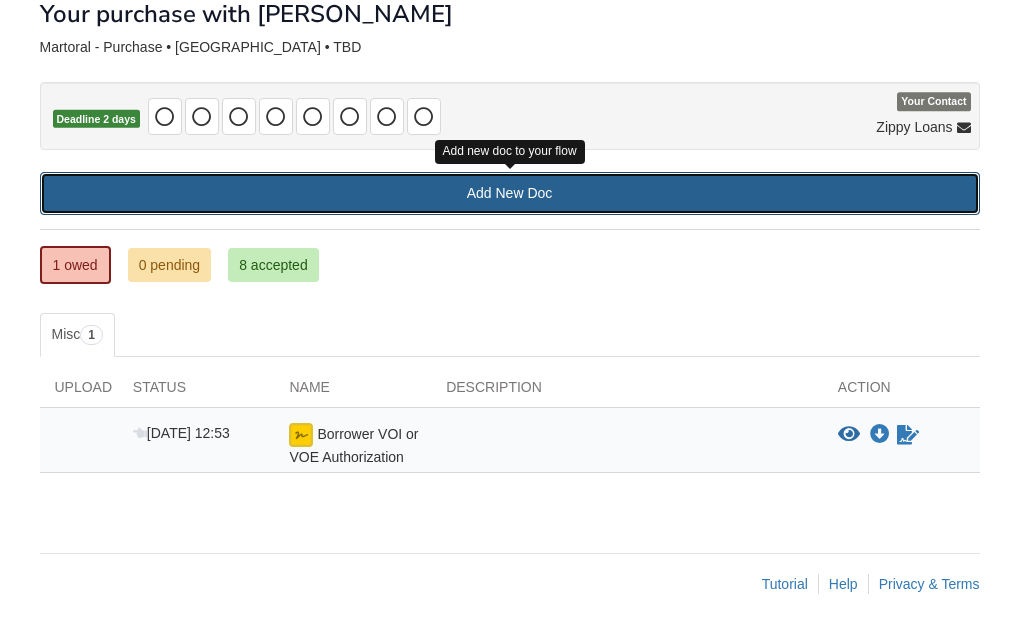 click on "Add New Doc" at bounding box center [510, 193] 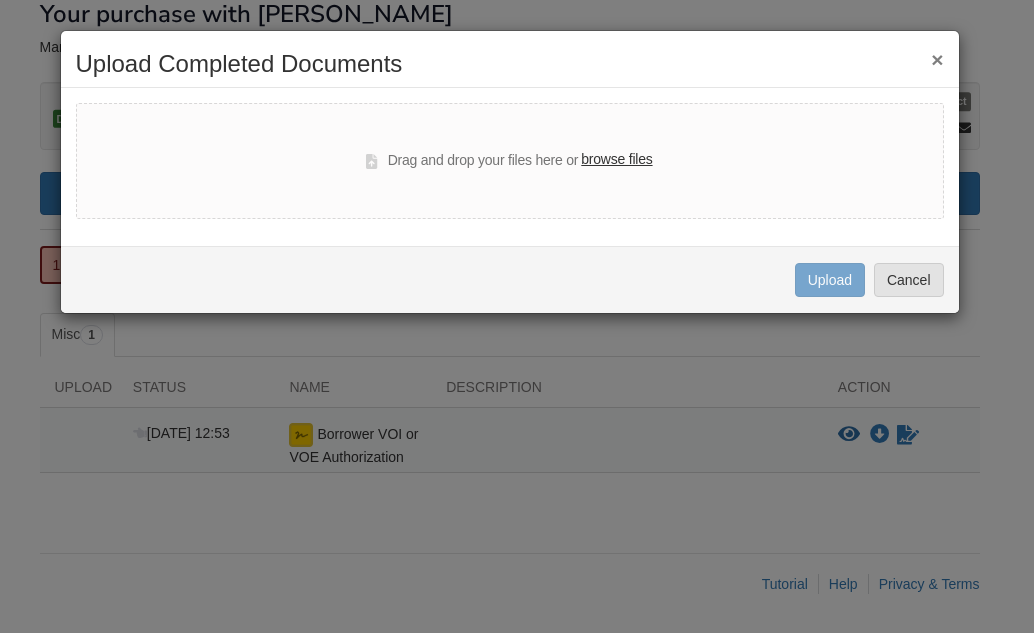 click on "browse files" at bounding box center [616, 160] 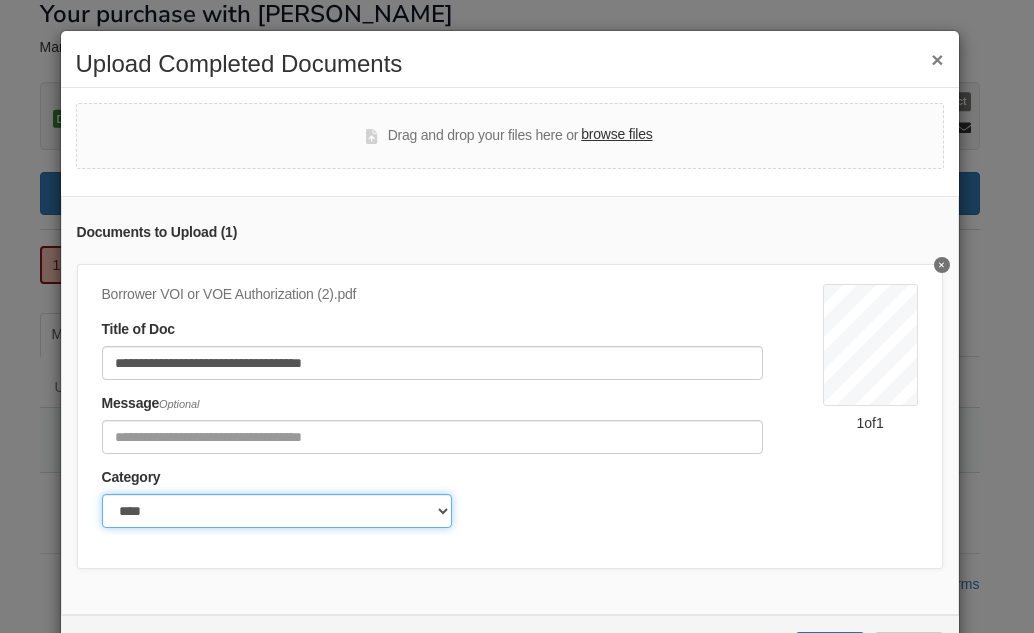 click on "******* ****" 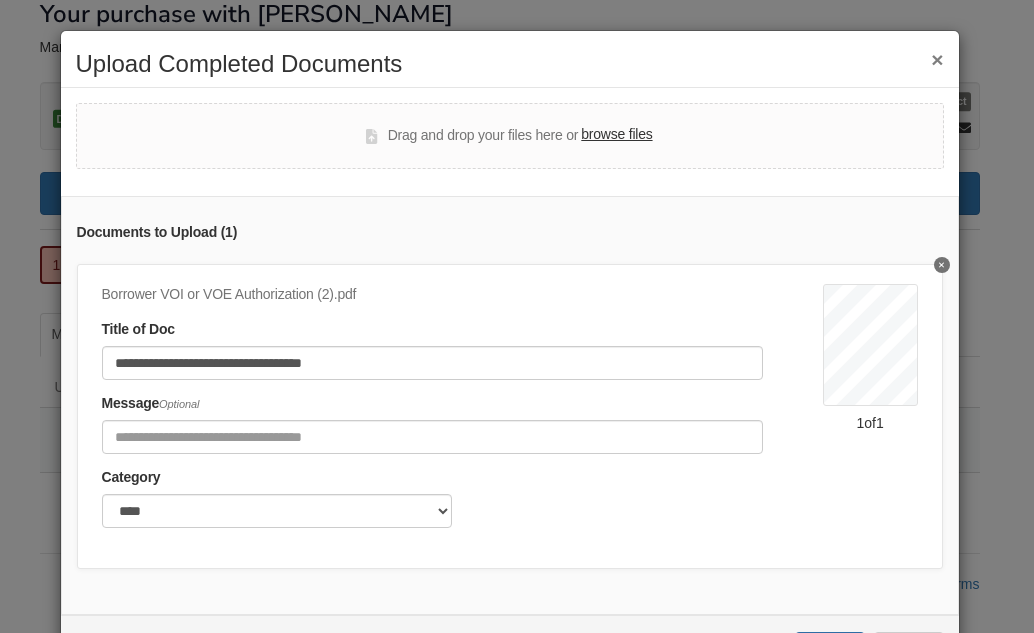 click on "**********" at bounding box center [462, 412] 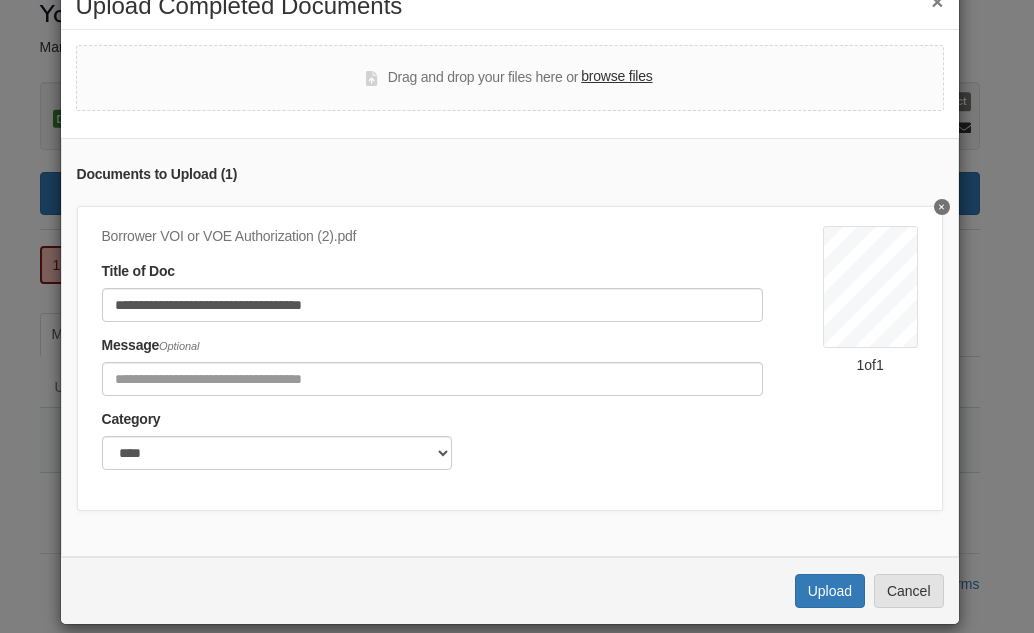 scroll, scrollTop: 95, scrollLeft: 0, axis: vertical 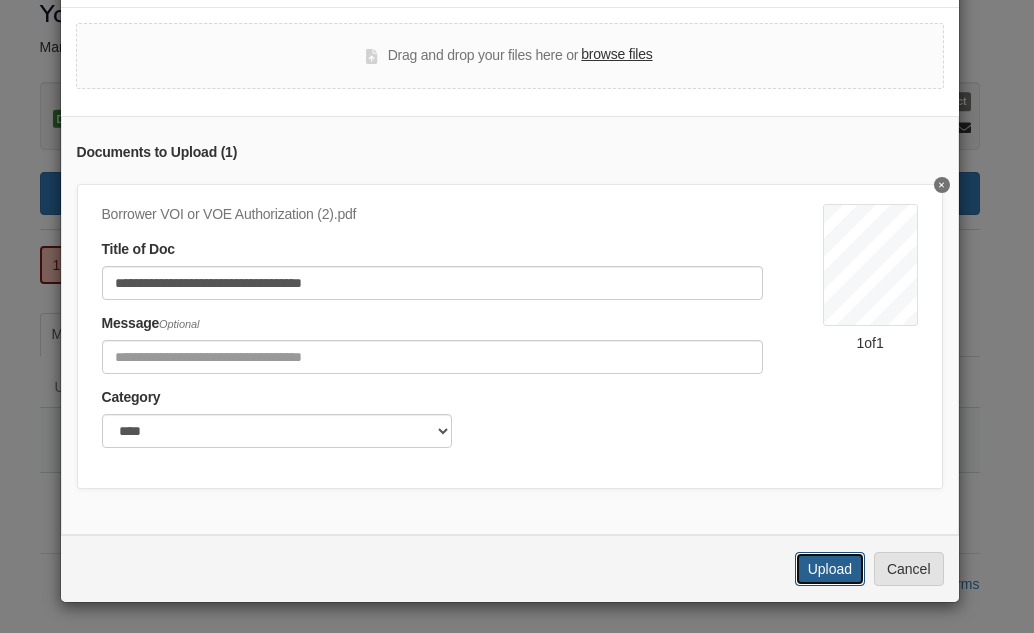 click on "Upload" at bounding box center [830, 569] 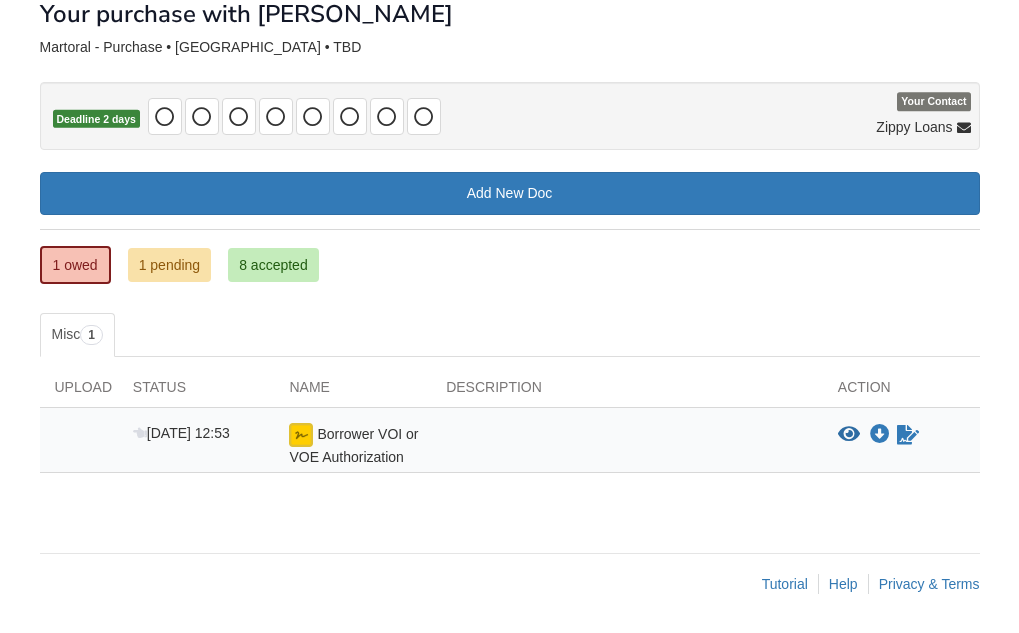 scroll, scrollTop: 120, scrollLeft: 0, axis: vertical 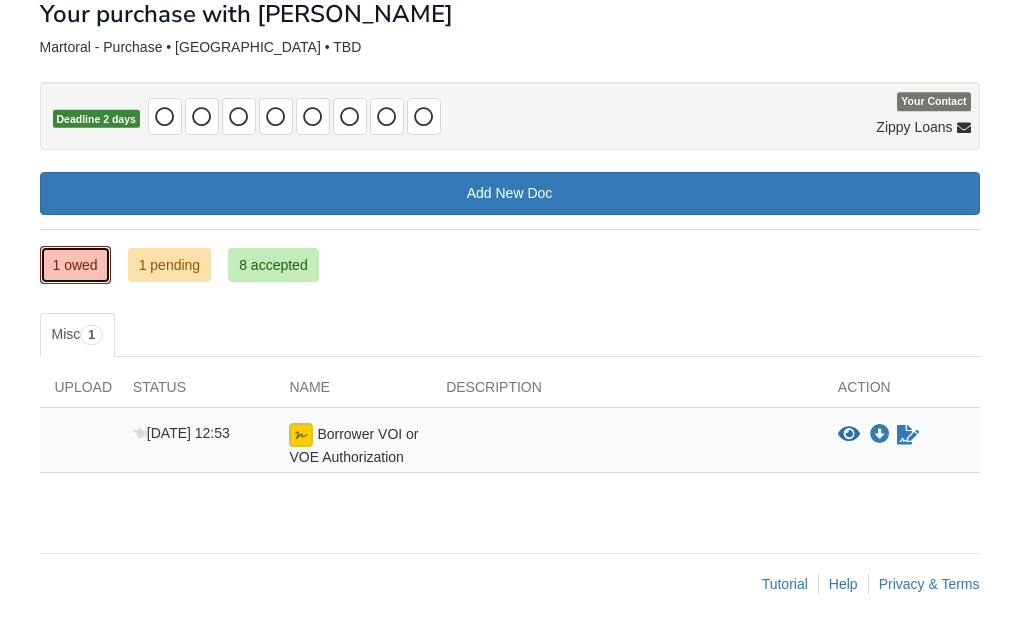 click on "1 owed" at bounding box center (75, 265) 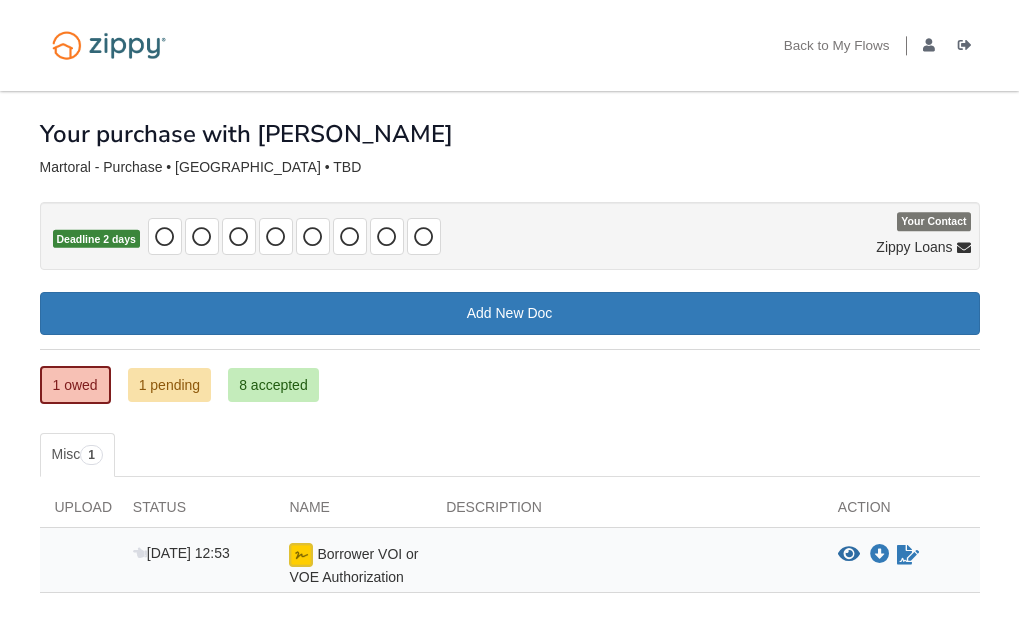 scroll, scrollTop: 0, scrollLeft: 0, axis: both 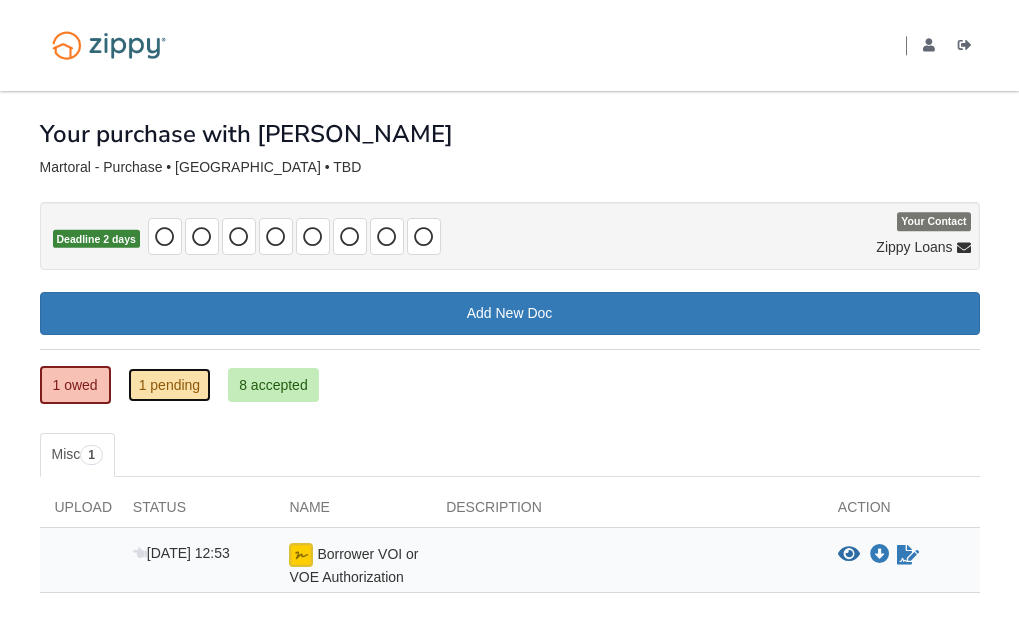 click on "1 pending" at bounding box center (170, 385) 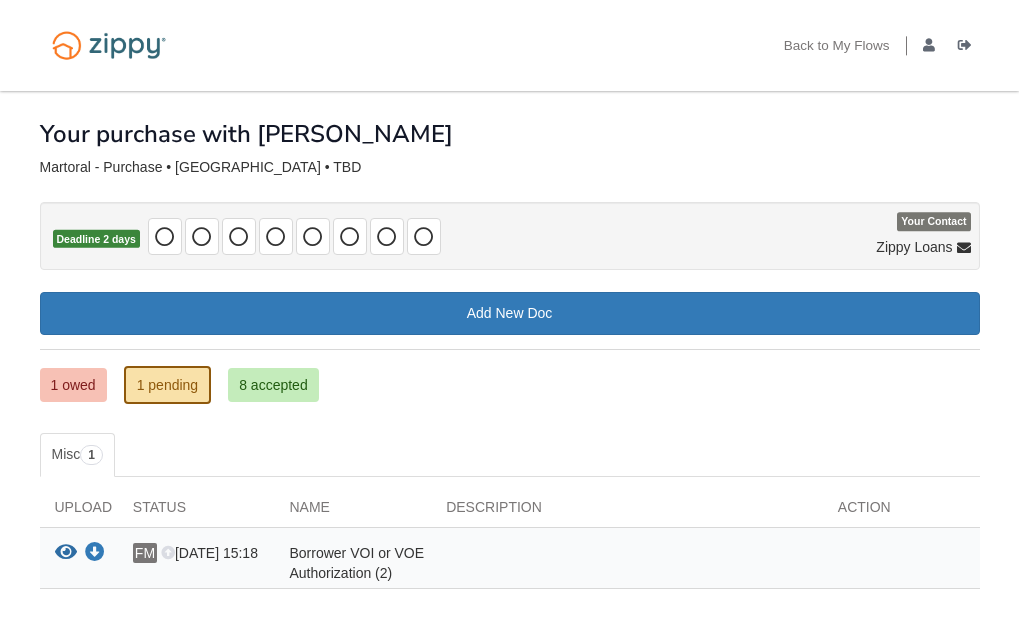 scroll, scrollTop: 0, scrollLeft: 0, axis: both 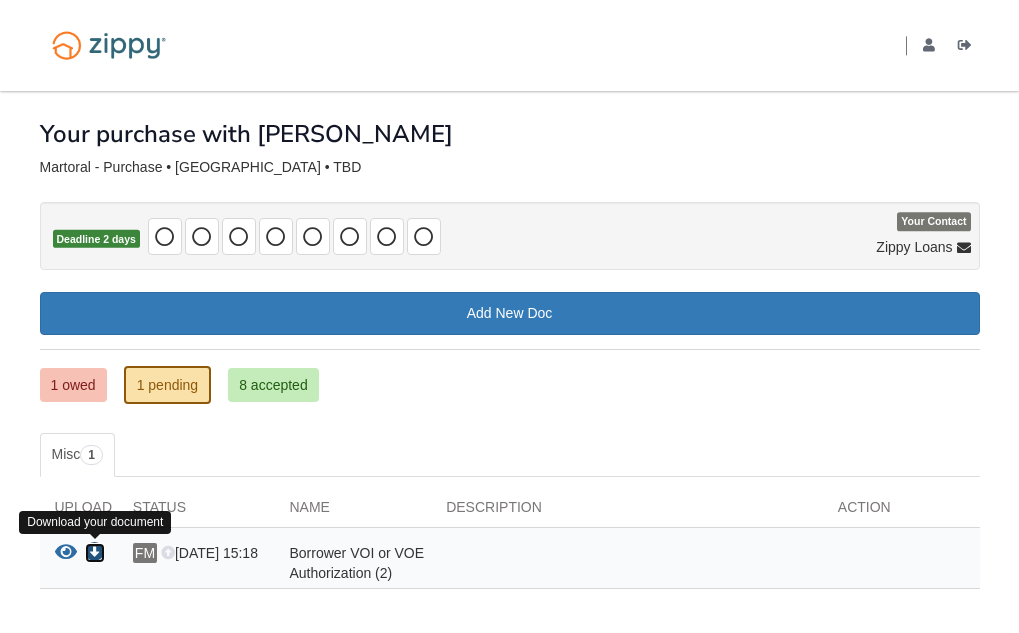 click at bounding box center (95, 553) 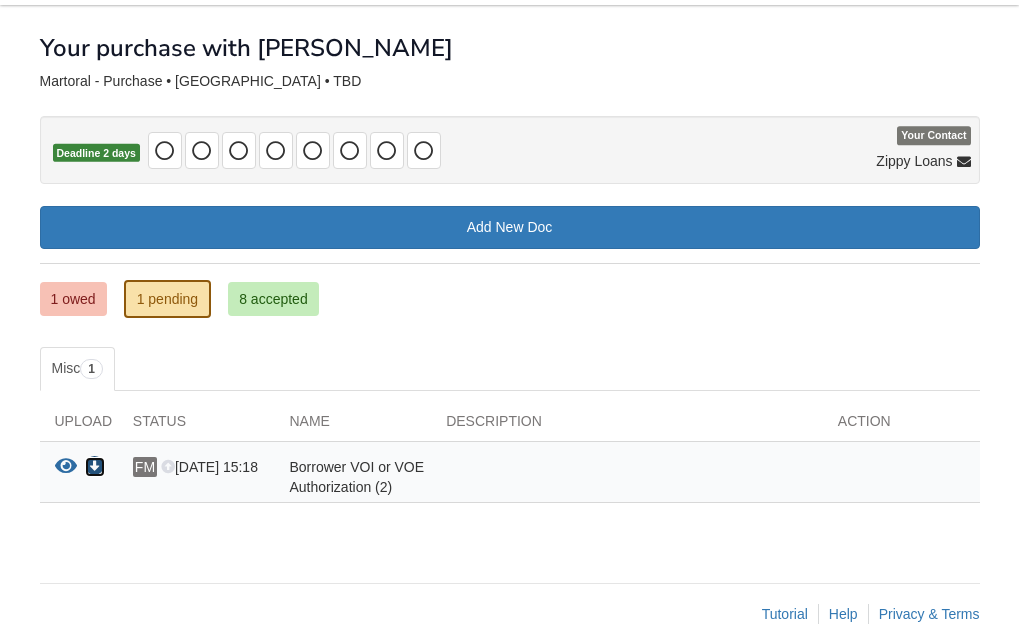 scroll, scrollTop: 116, scrollLeft: 0, axis: vertical 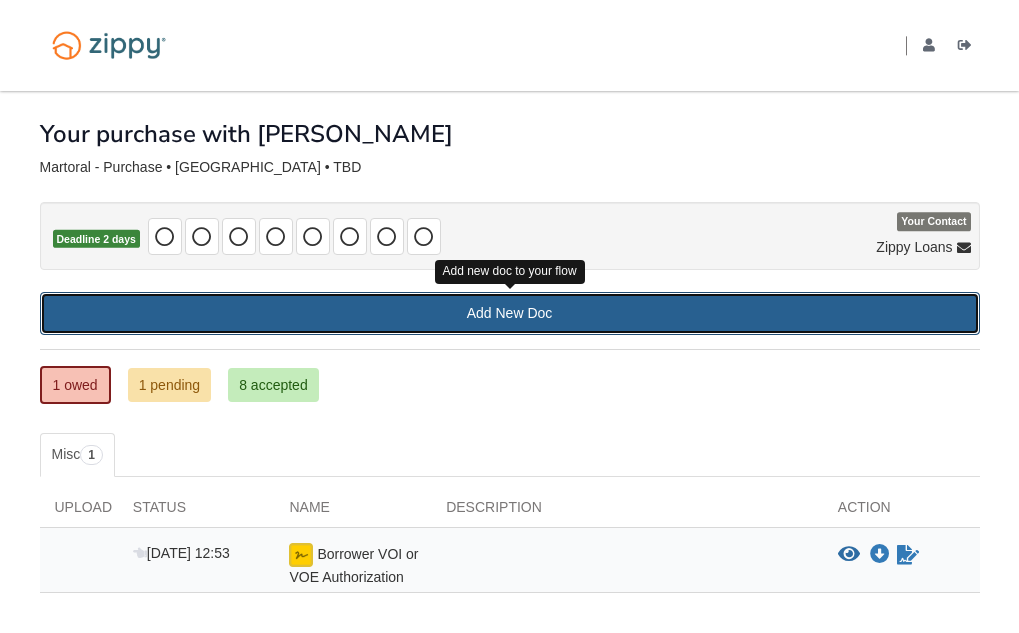 click on "Add New Doc" at bounding box center (510, 313) 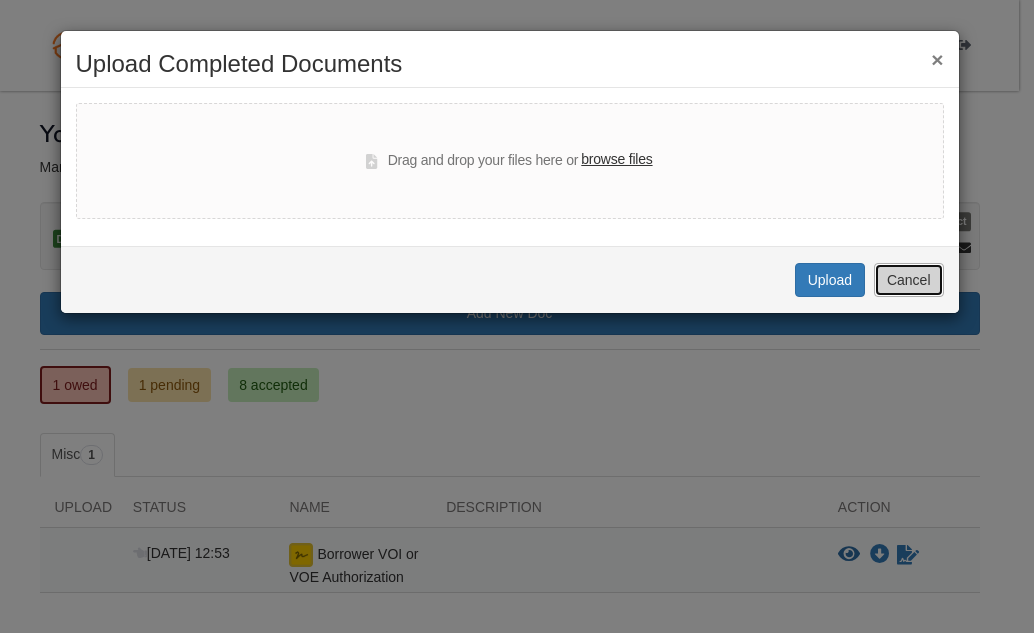 click on "Cancel" at bounding box center (909, 280) 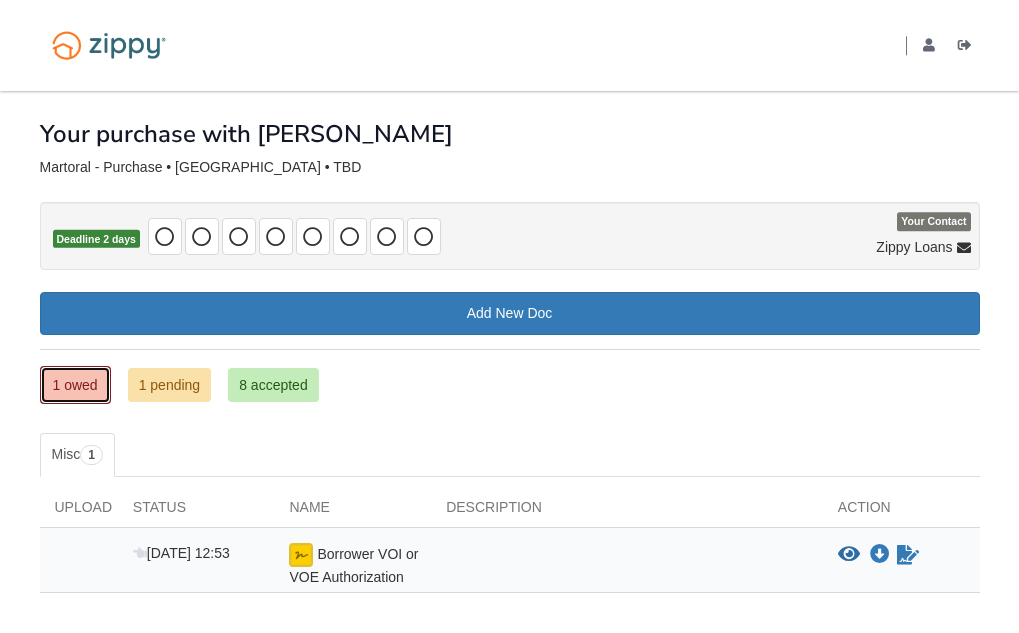 click on "1 owed" at bounding box center (75, 385) 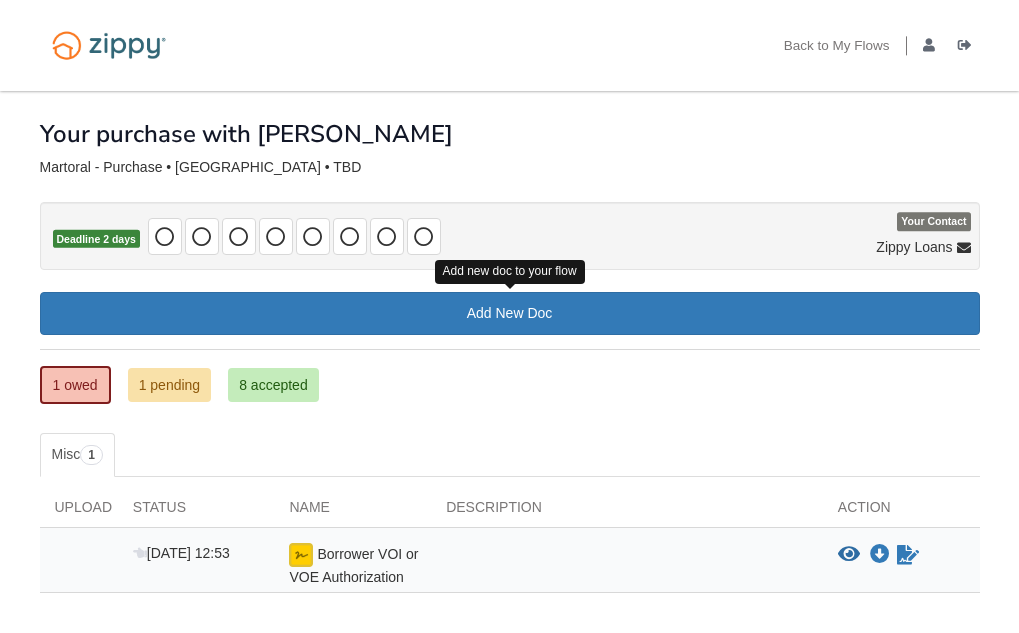 scroll, scrollTop: 0, scrollLeft: 0, axis: both 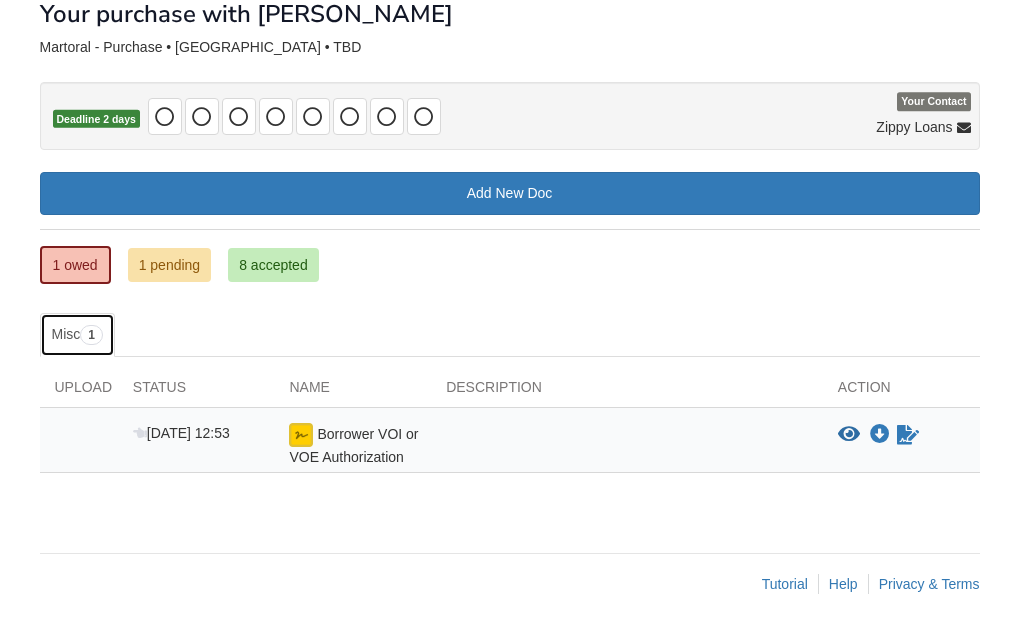 click on "Misc
1" at bounding box center (77, 335) 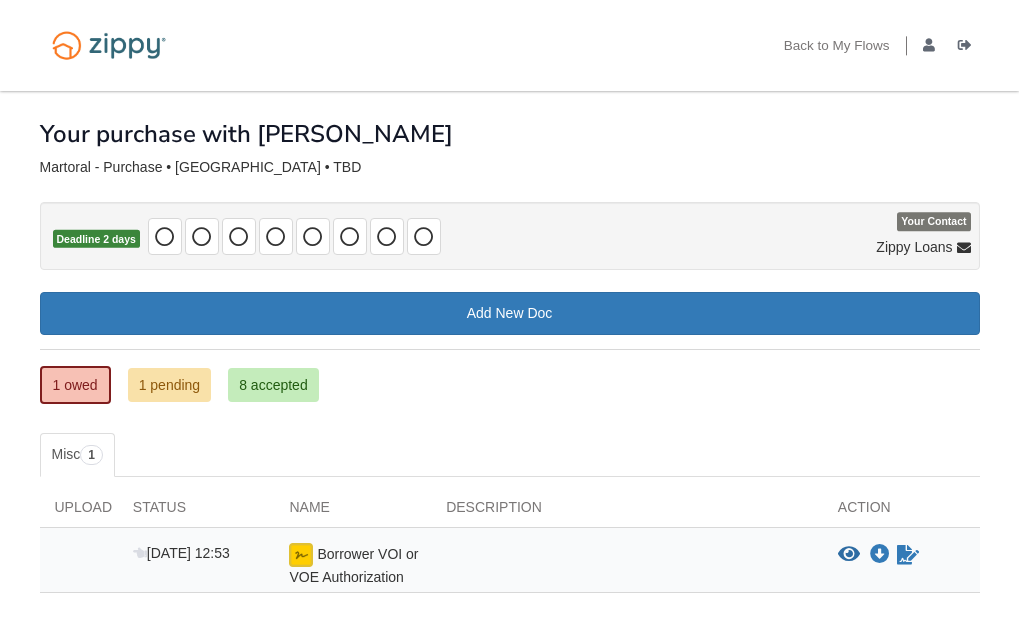 scroll, scrollTop: 120, scrollLeft: 0, axis: vertical 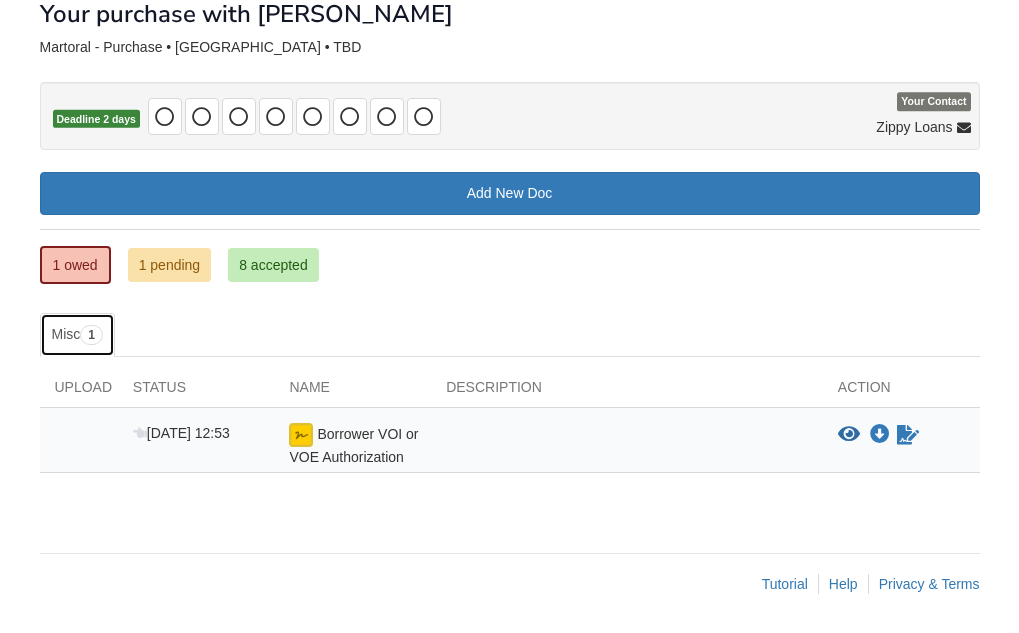 click on "Misc
1" at bounding box center (77, 335) 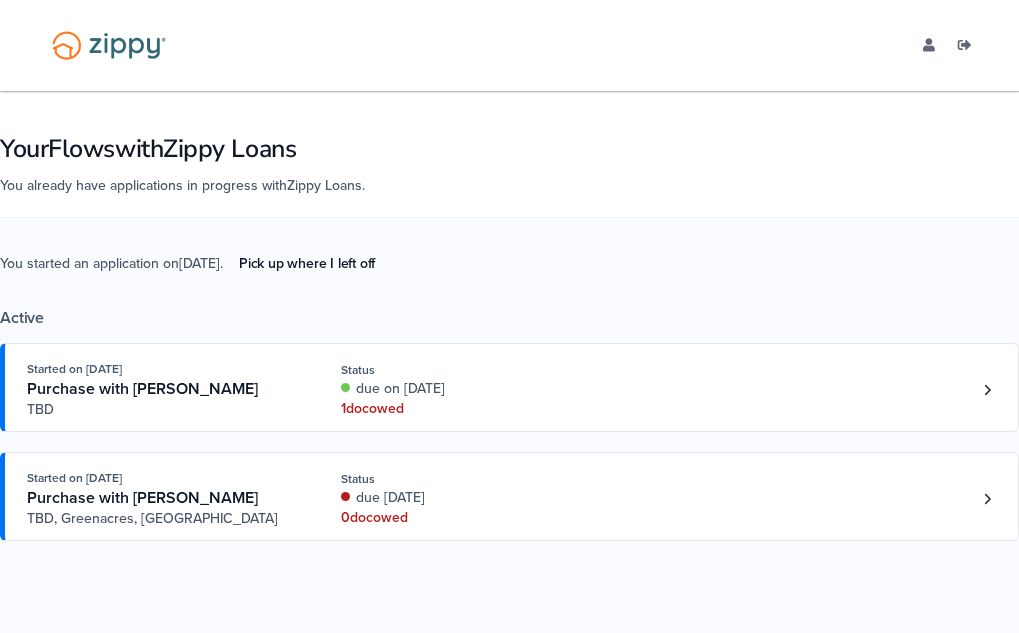 scroll, scrollTop: 0, scrollLeft: 0, axis: both 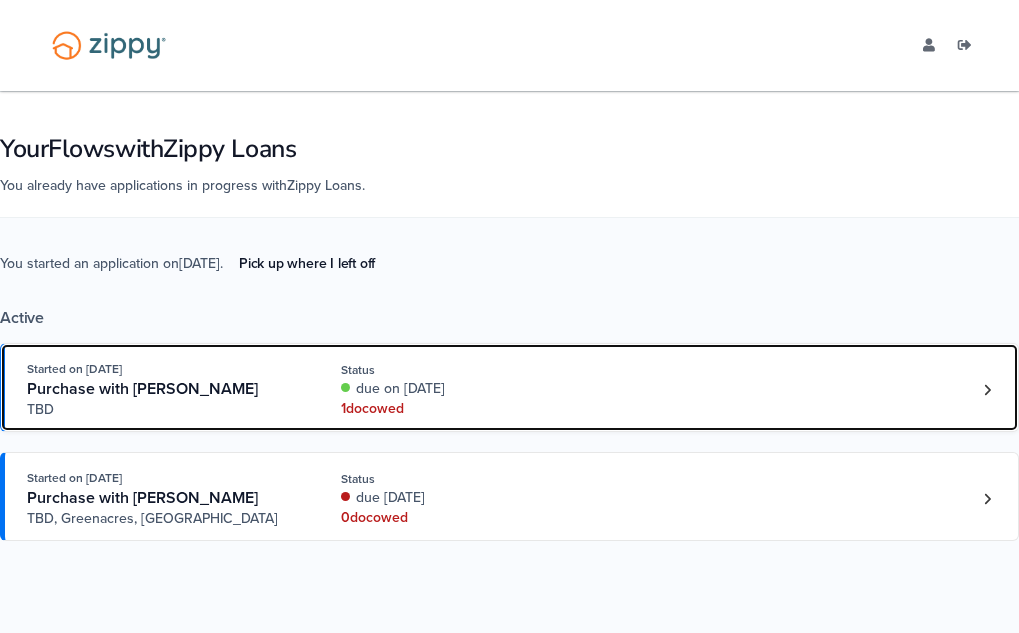 click on "1  doc  owed" at bounding box center [459, 409] 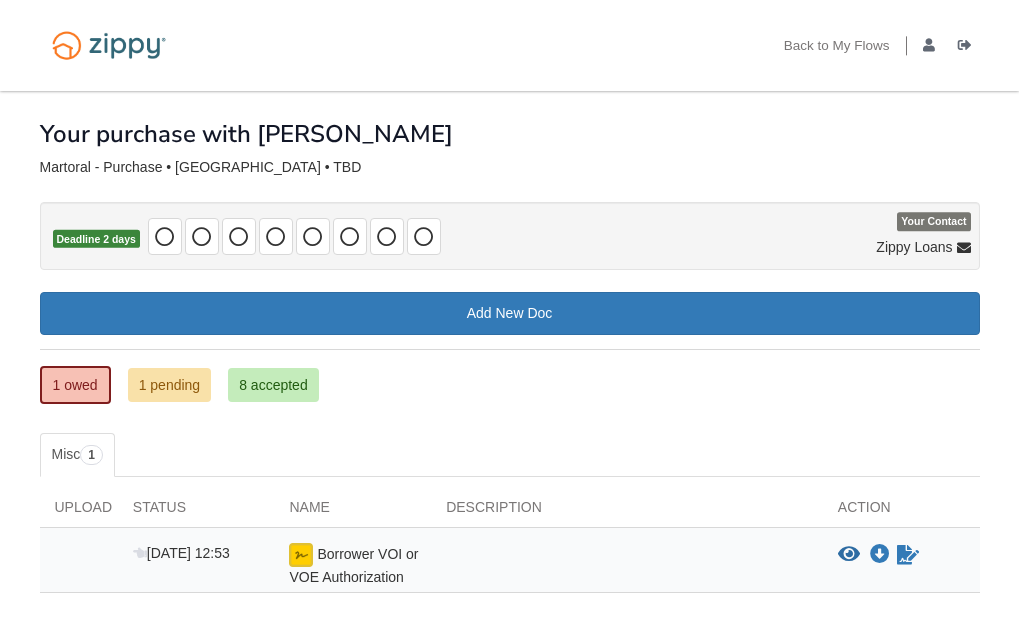 scroll, scrollTop: 0, scrollLeft: 0, axis: both 